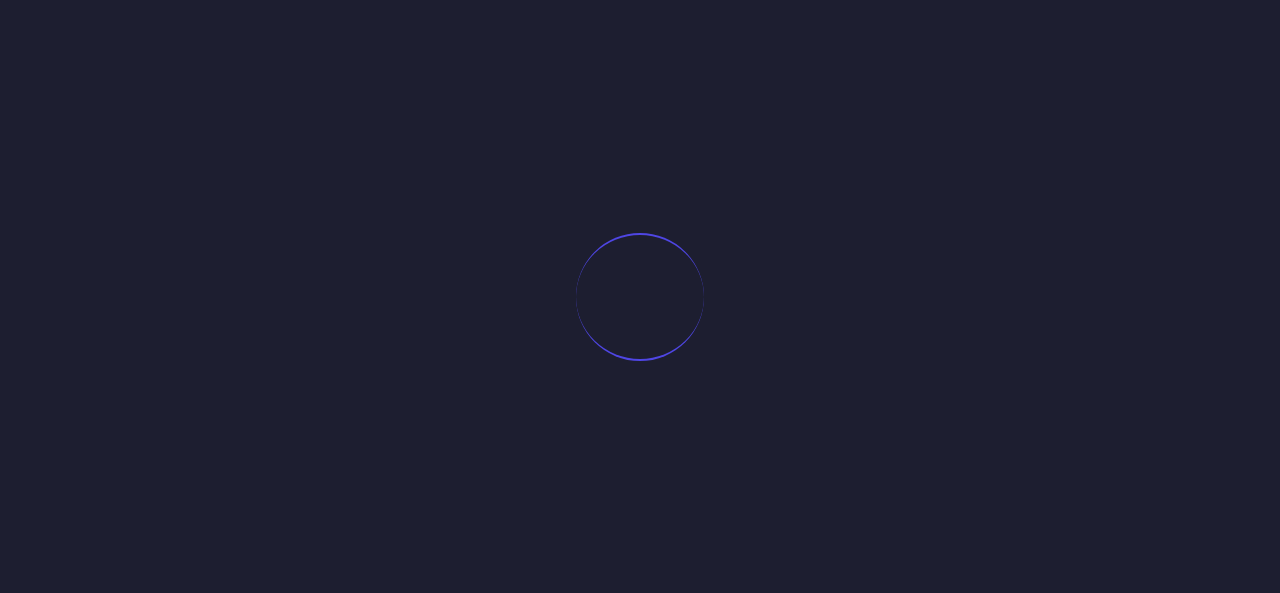 scroll, scrollTop: 0, scrollLeft: 0, axis: both 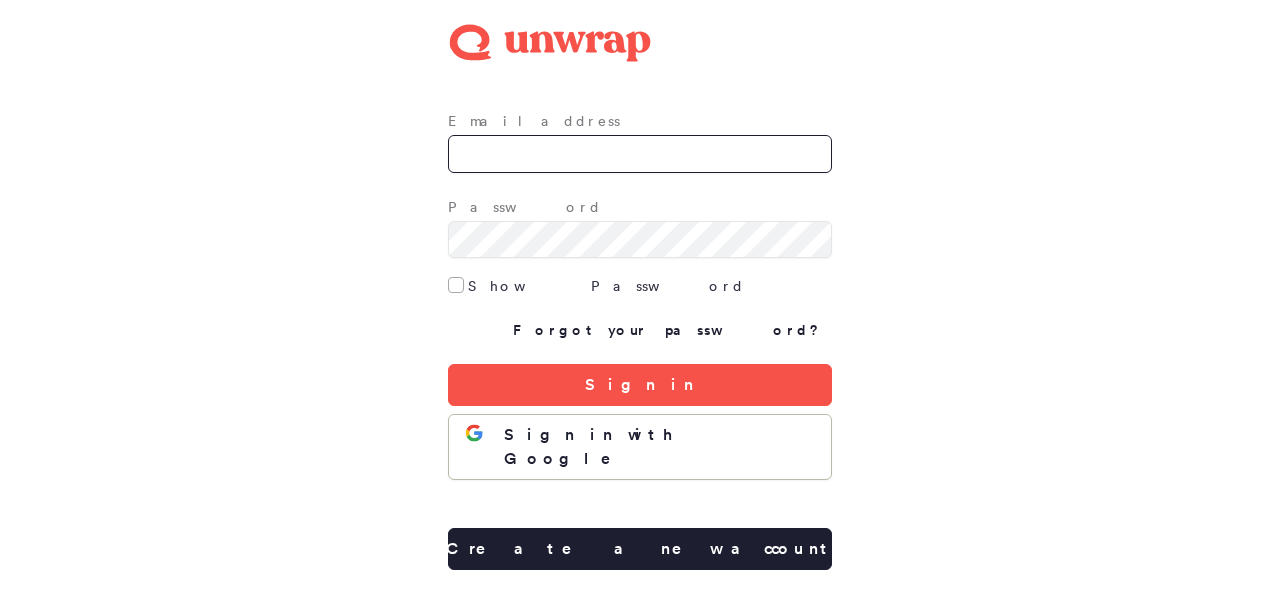 click on "Email address" at bounding box center [640, 154] 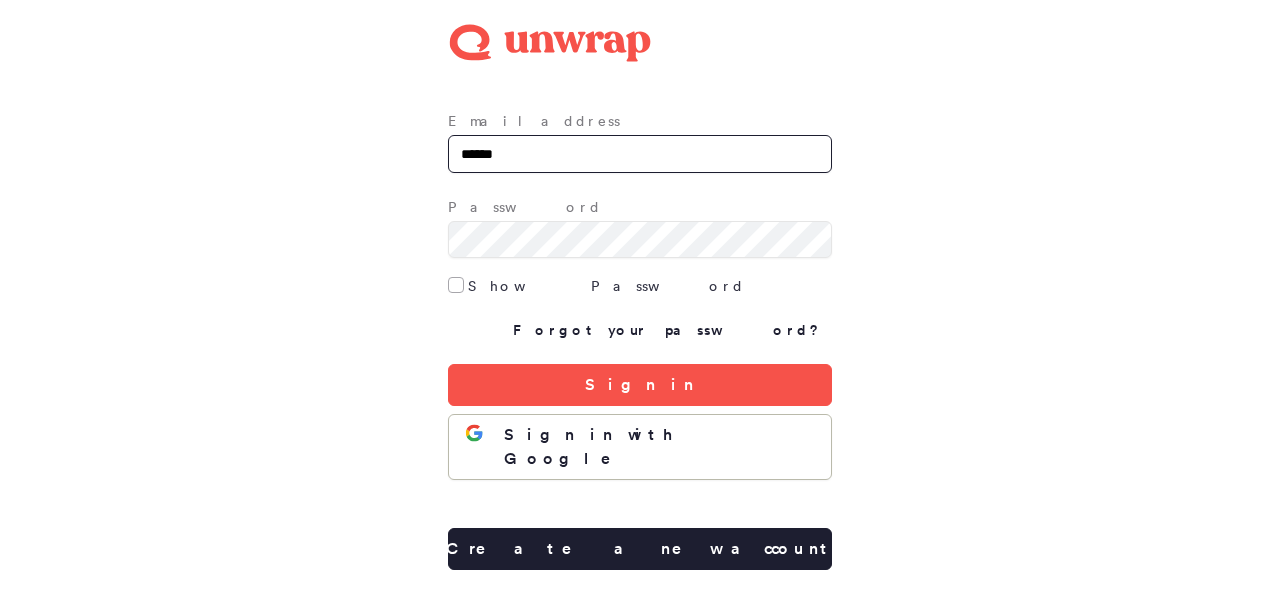 type on "**********" 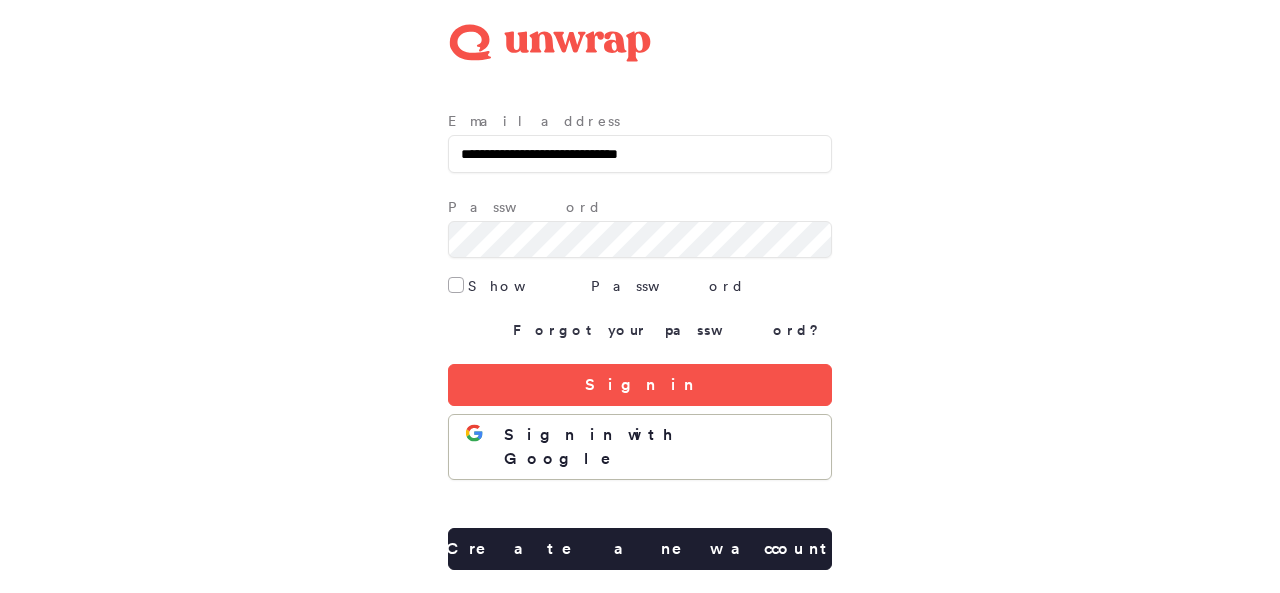 click on "Forgot your password?" at bounding box center [672, 330] 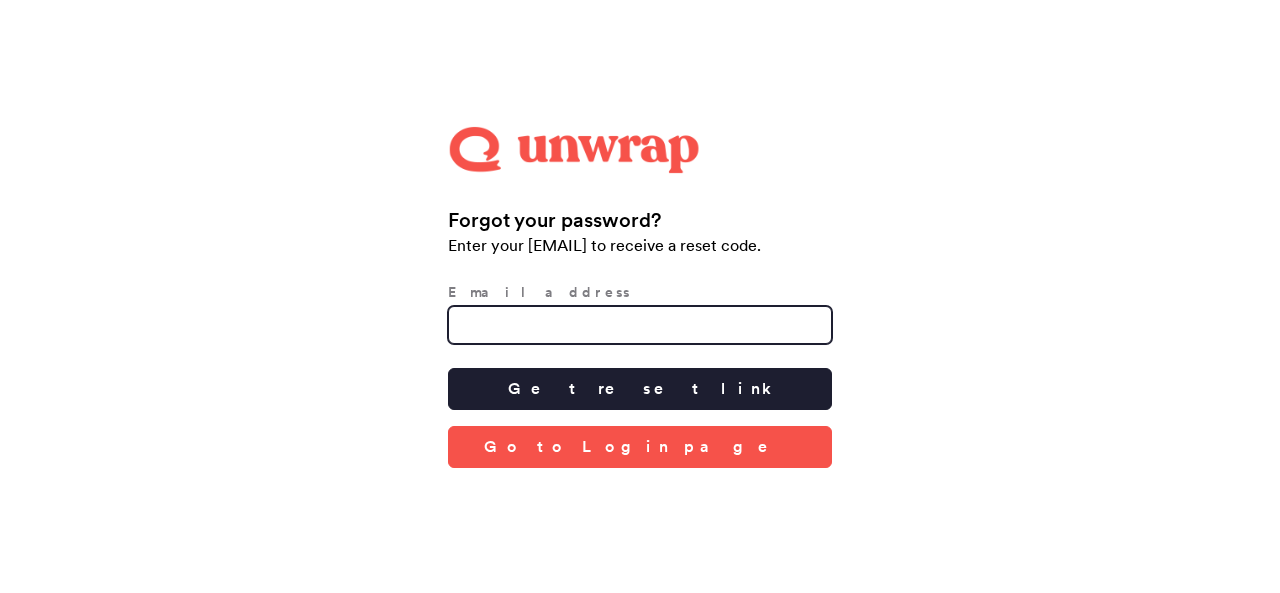 click on "Email address" at bounding box center (640, 325) 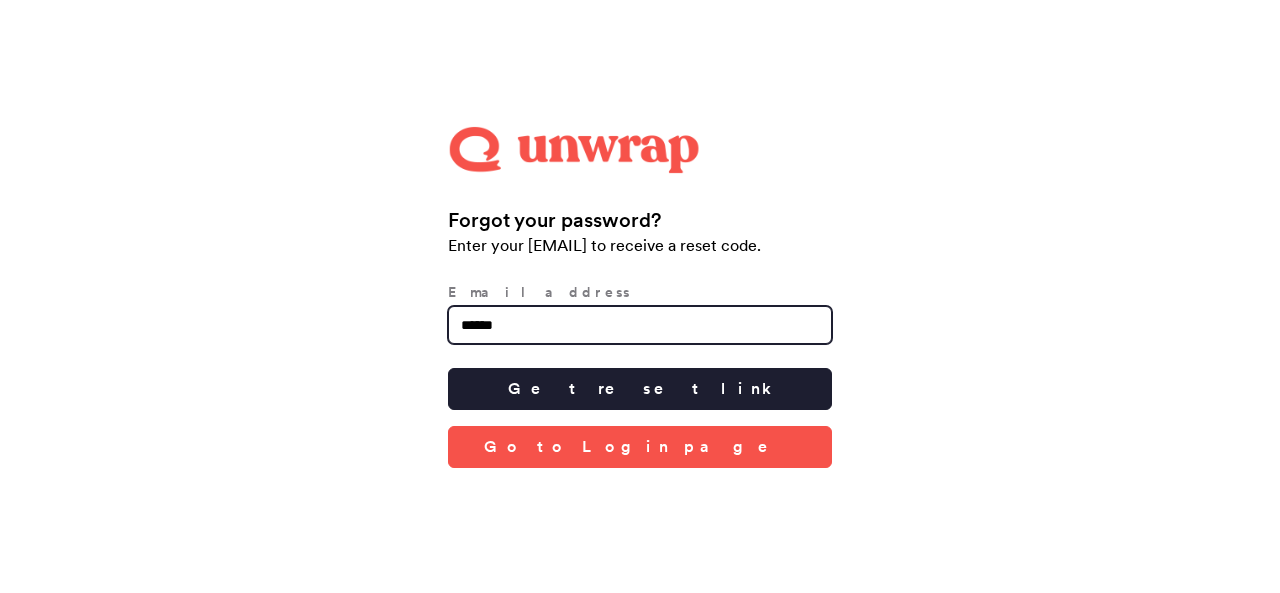 type on "**********" 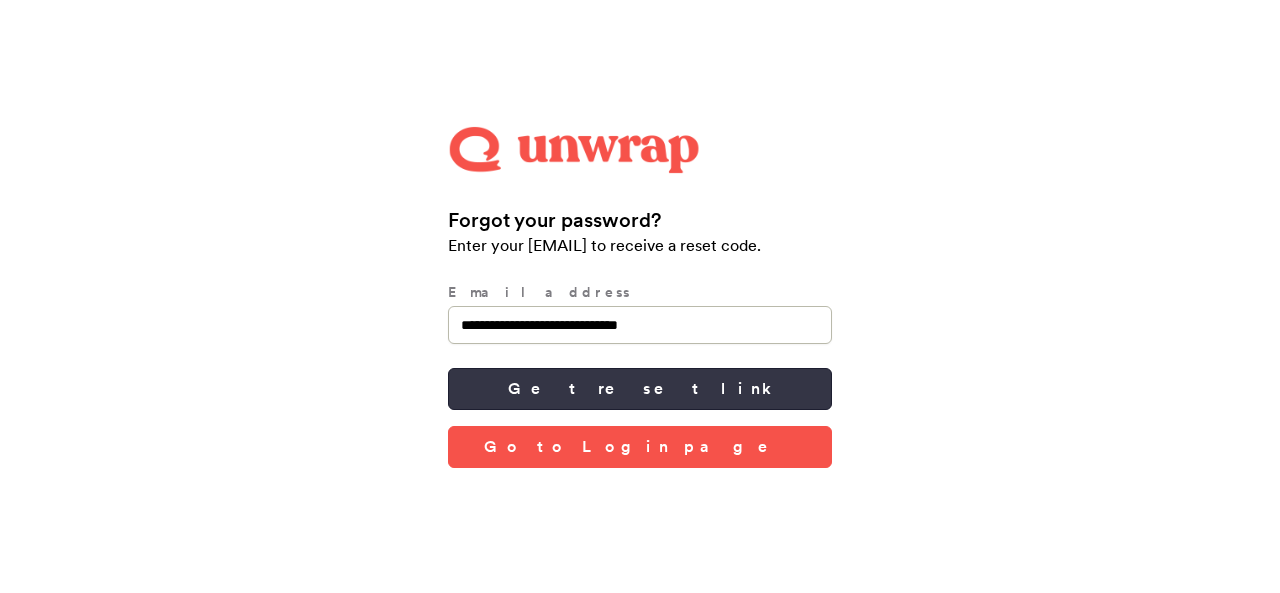 click on "Get reset link" at bounding box center [640, 389] 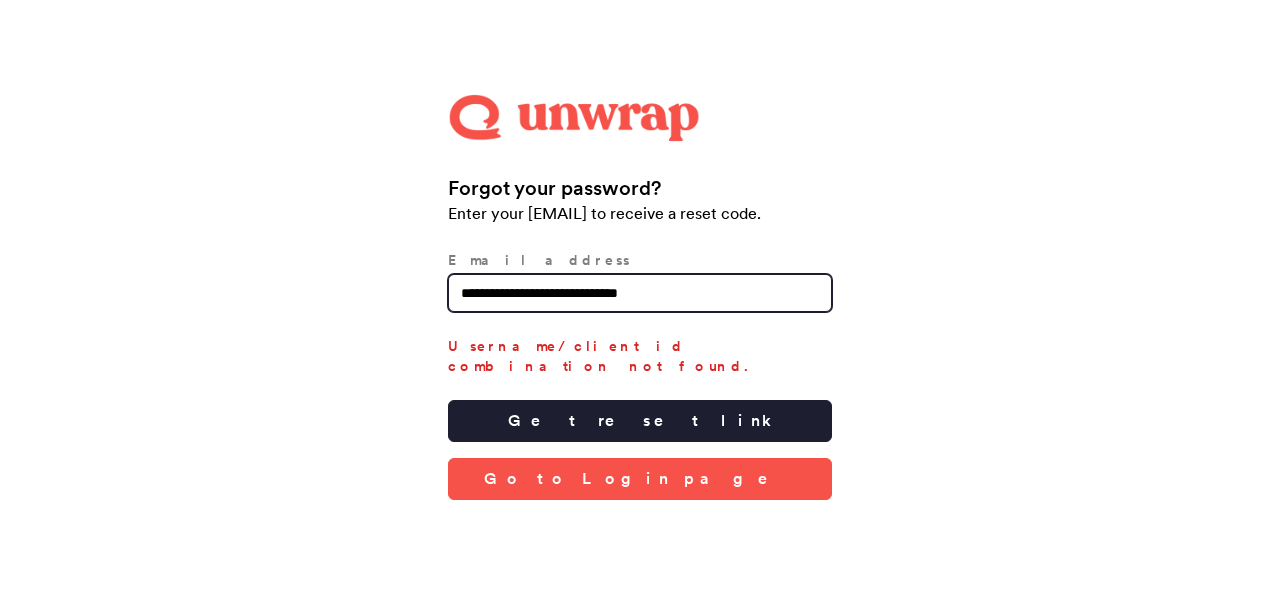 click on "**********" at bounding box center [640, 293] 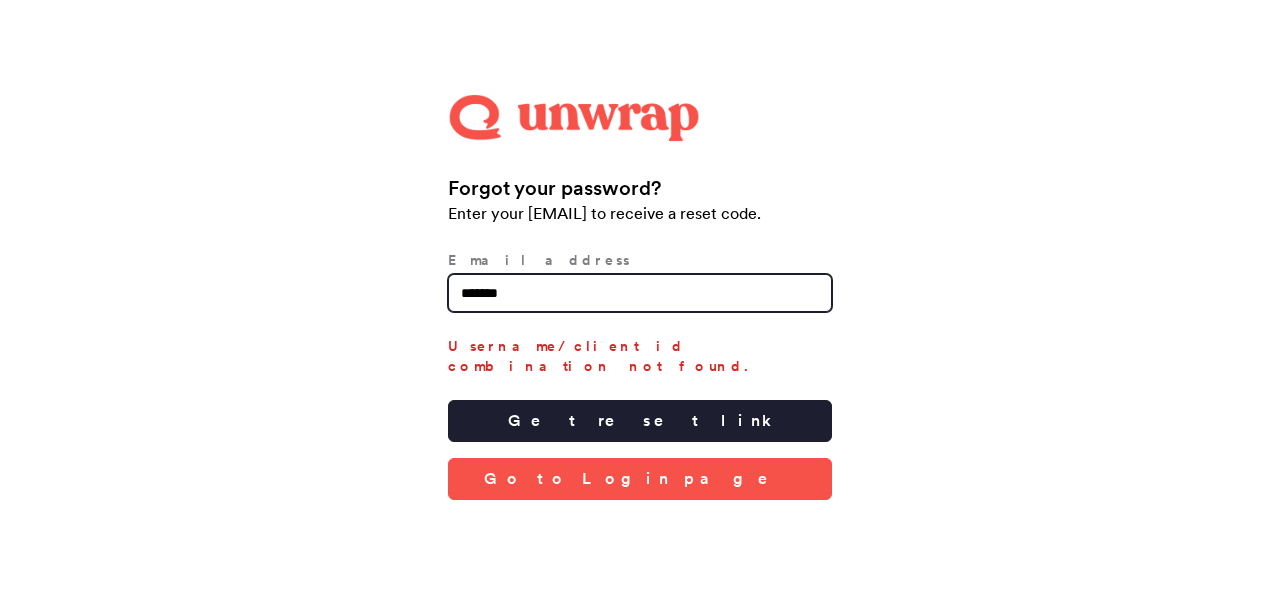 type on "**********" 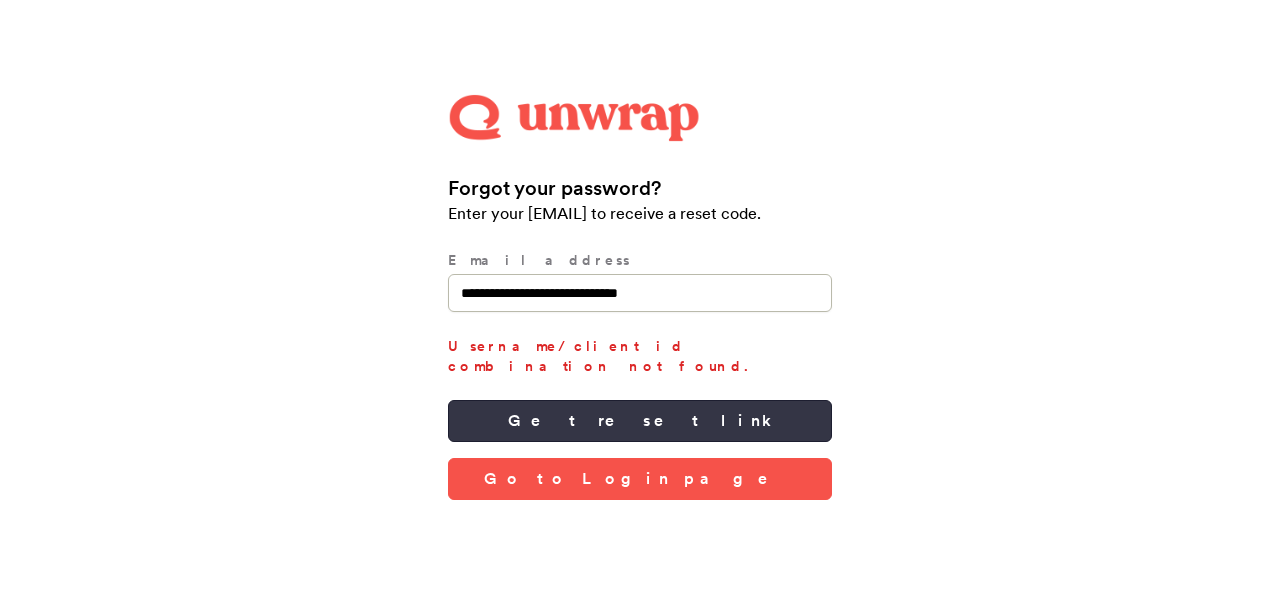 click on "Get reset link" at bounding box center (640, 421) 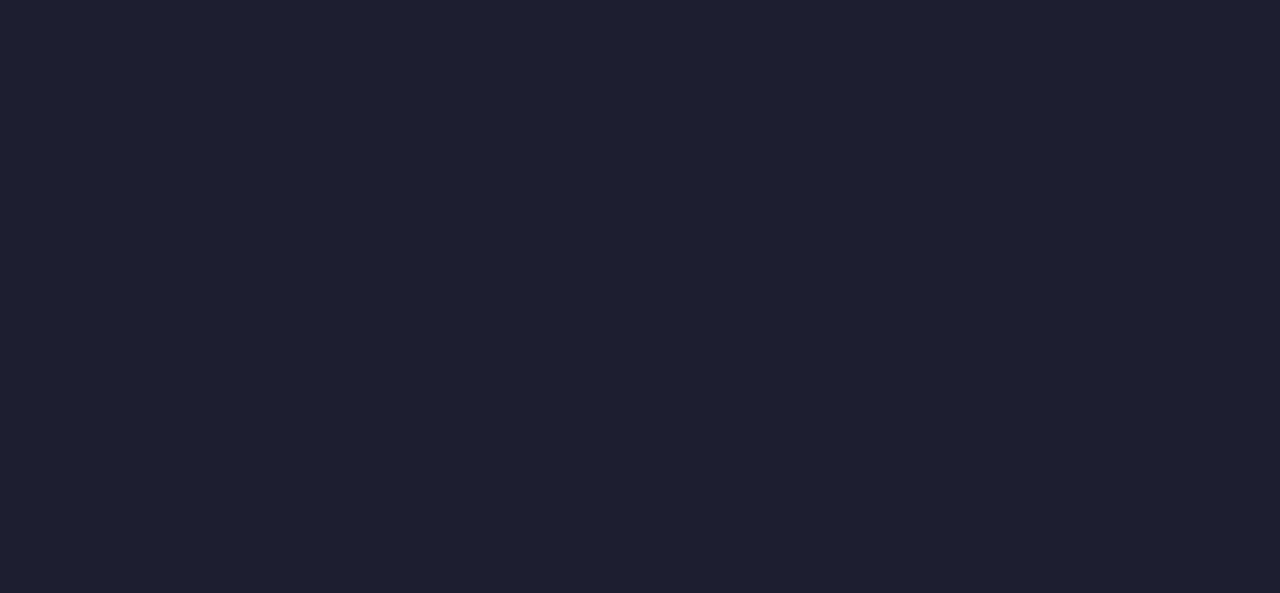 scroll, scrollTop: 0, scrollLeft: 0, axis: both 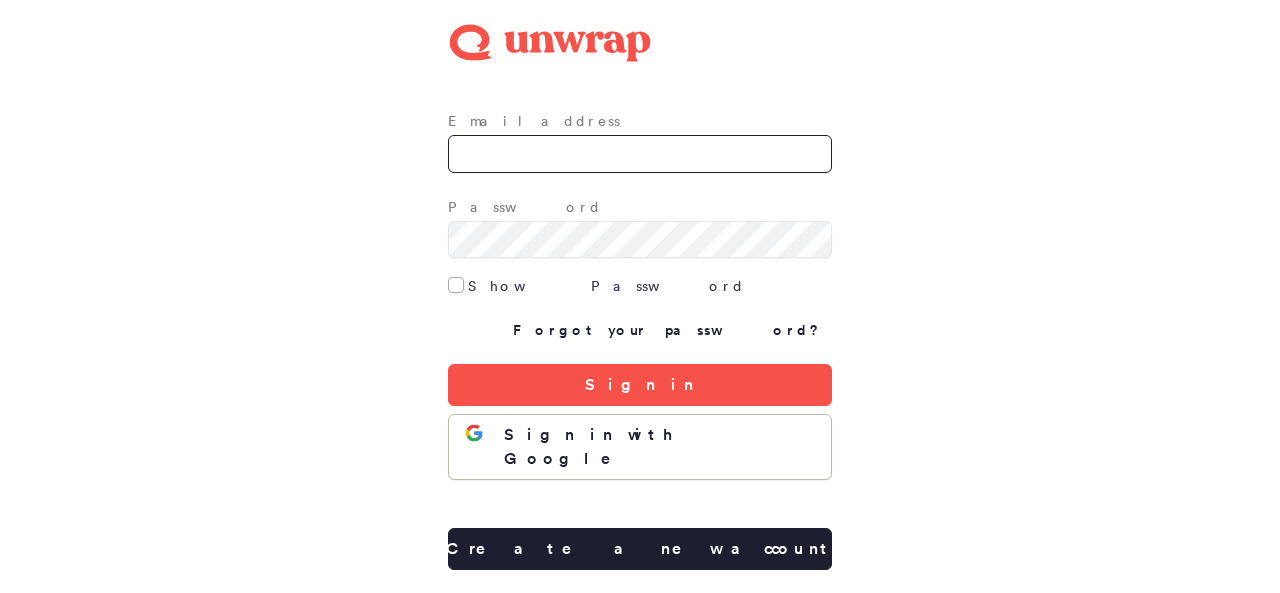 click on "Email address" at bounding box center (640, 154) 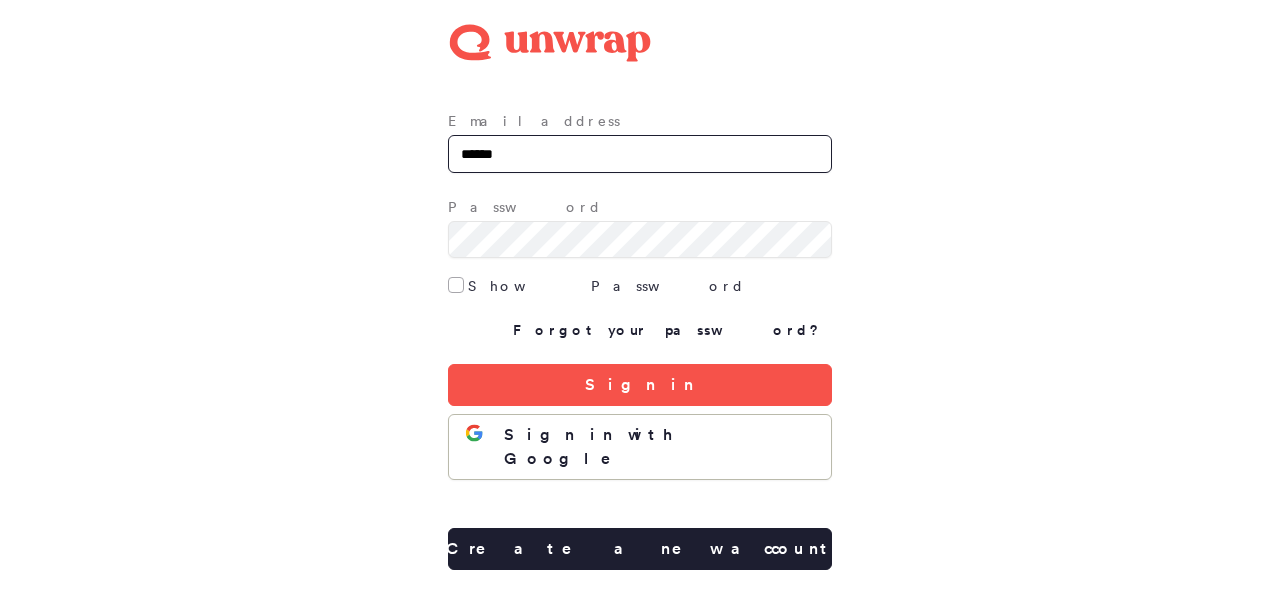 type on "**********" 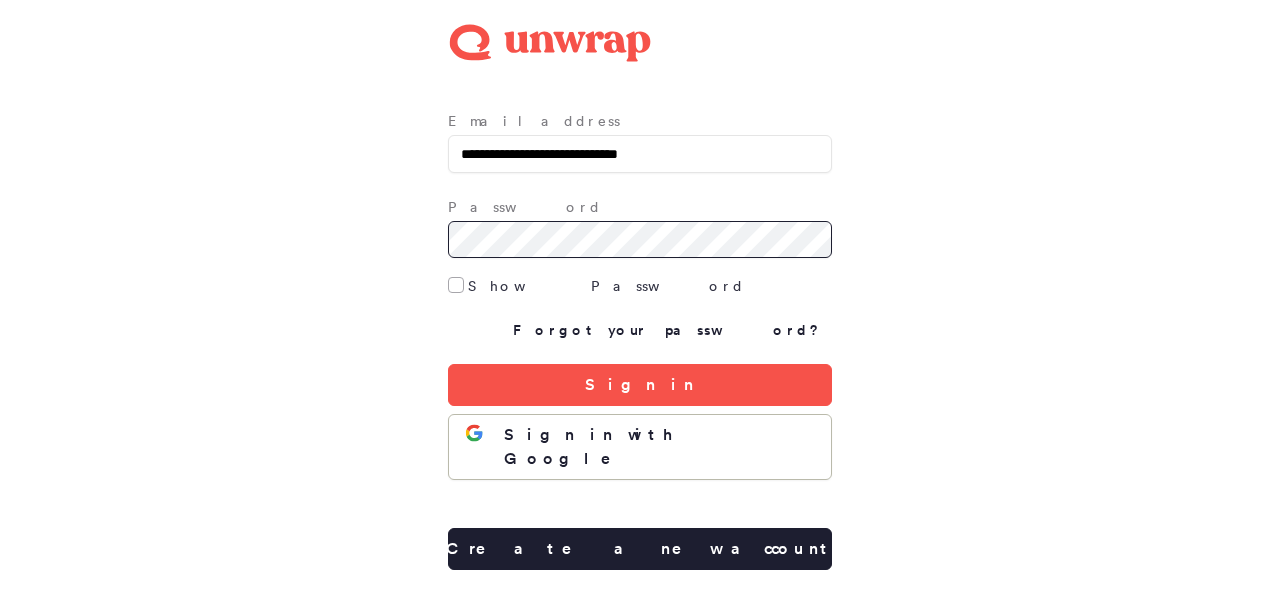 click on "Sign in" at bounding box center [640, 385] 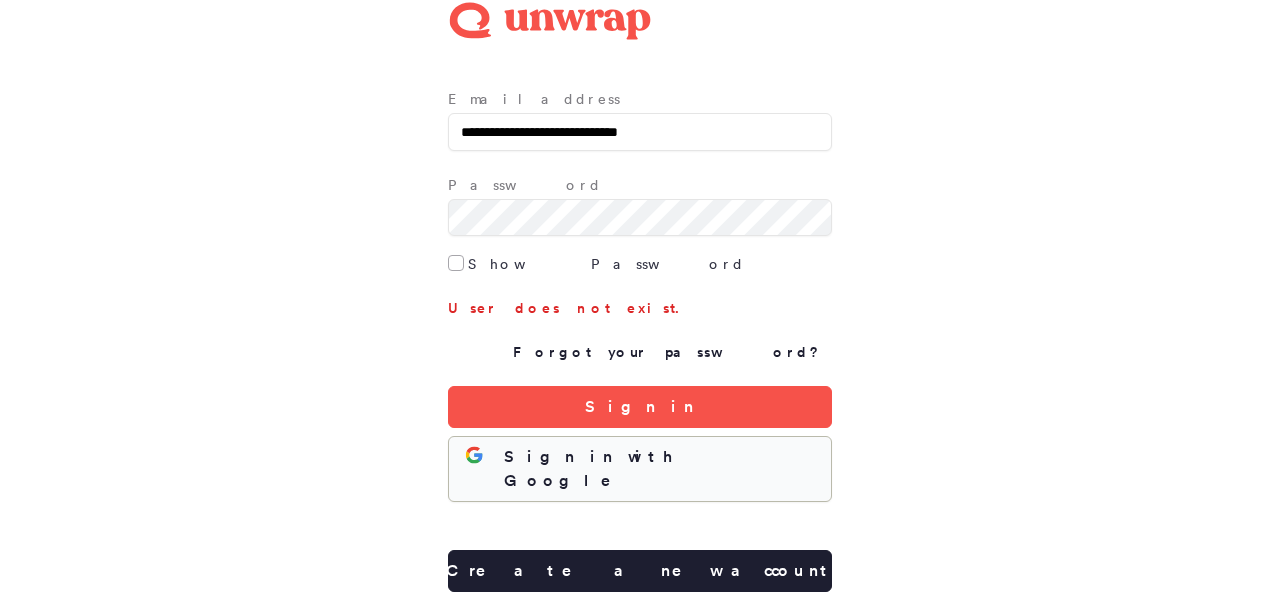 click on "Sign in with Google" at bounding box center (659, 469) 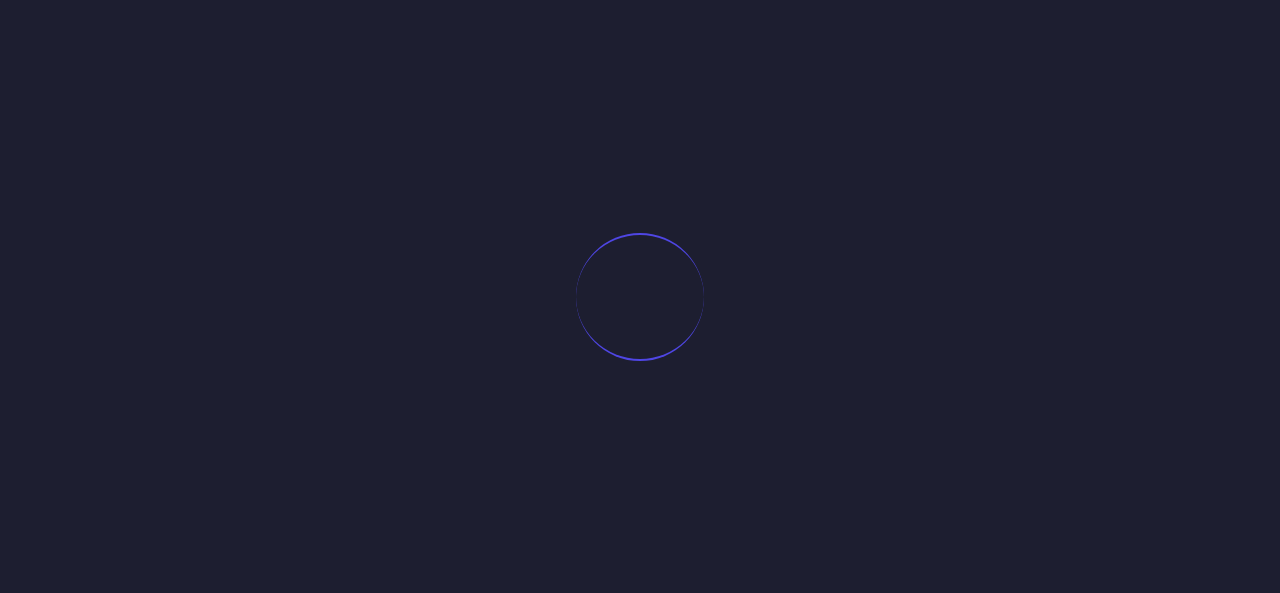 scroll, scrollTop: 0, scrollLeft: 0, axis: both 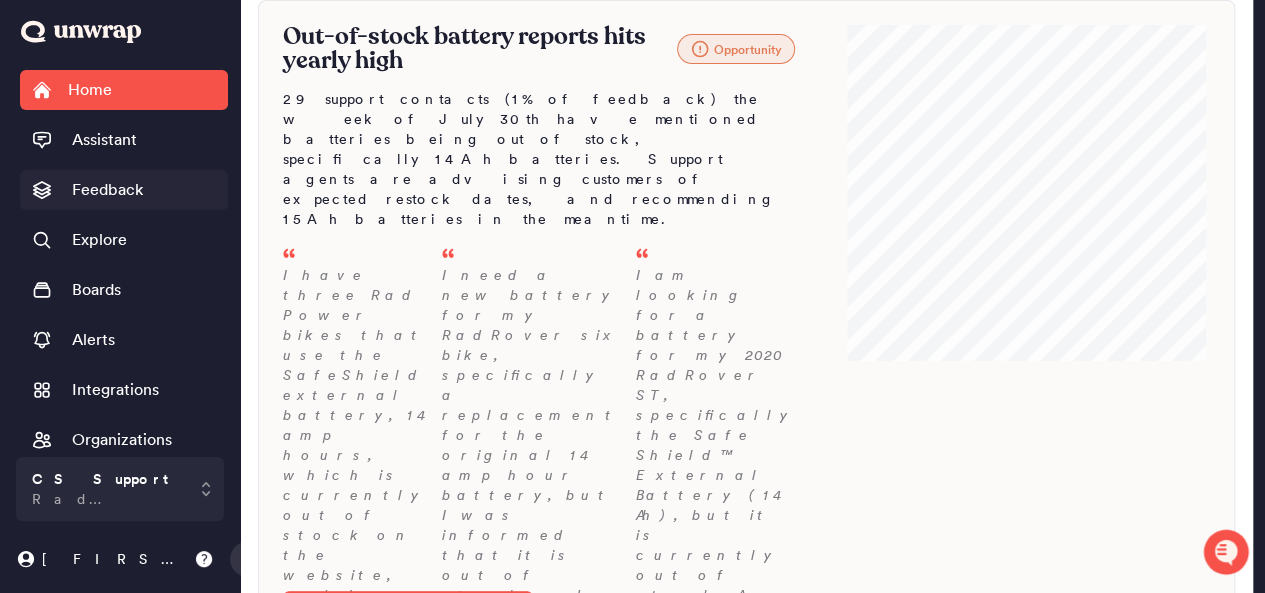 click on "Feedback" at bounding box center [124, 190] 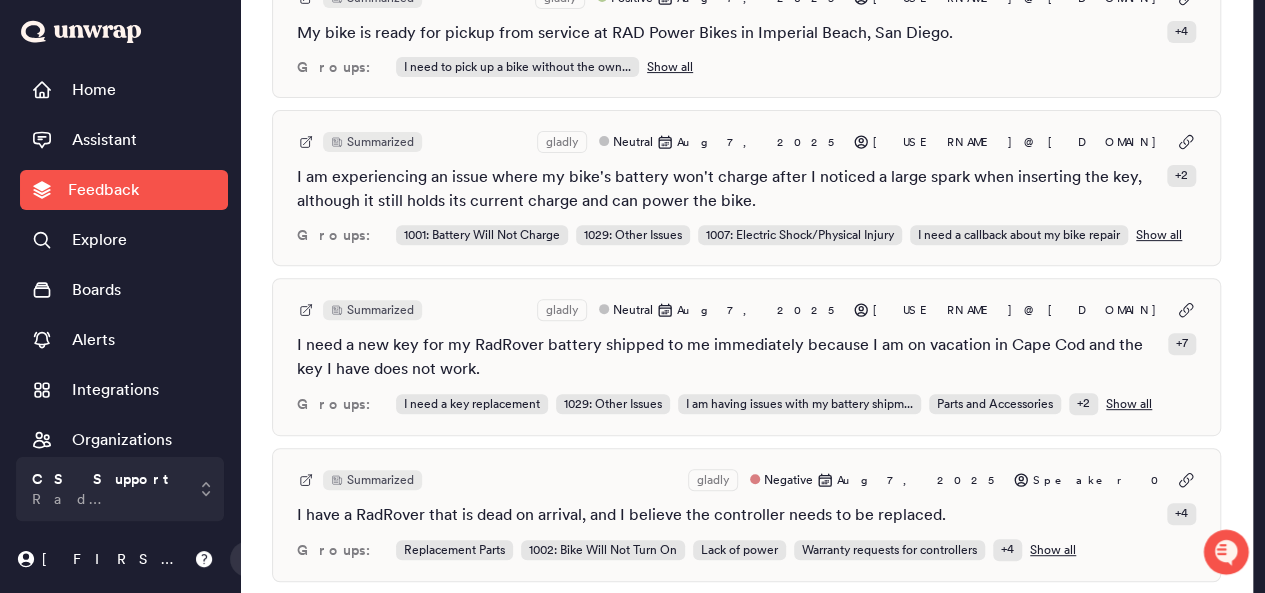 scroll, scrollTop: 253, scrollLeft: 0, axis: vertical 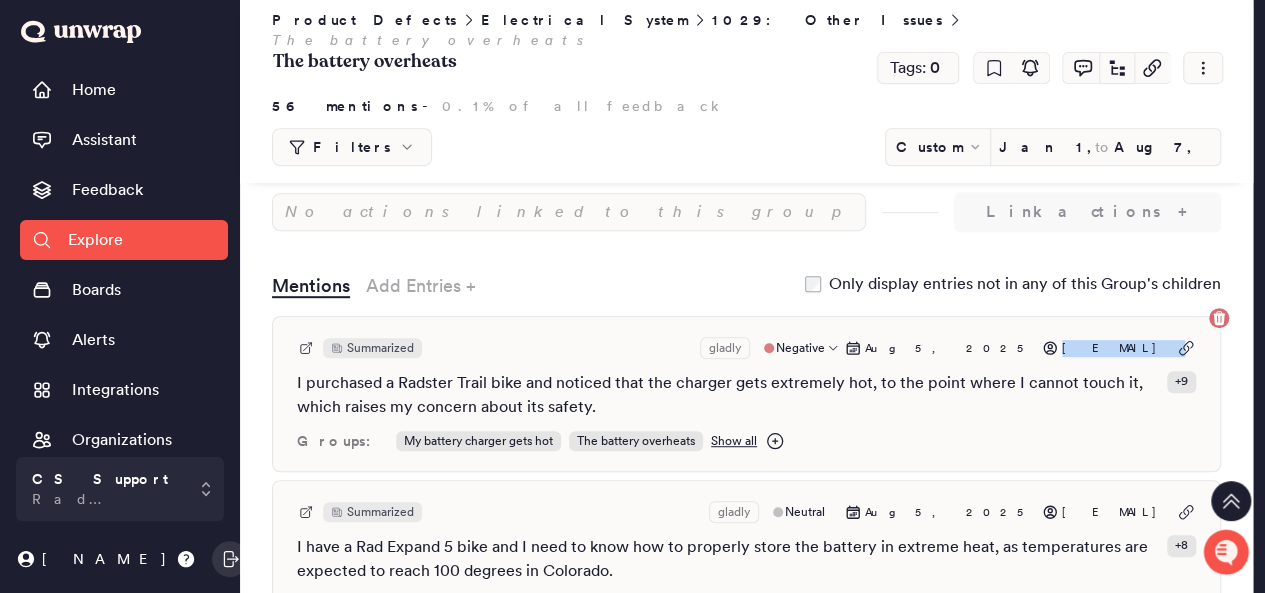 drag, startPoint x: 1173, startPoint y: 343, endPoint x: 1053, endPoint y: 351, distance: 120.26637 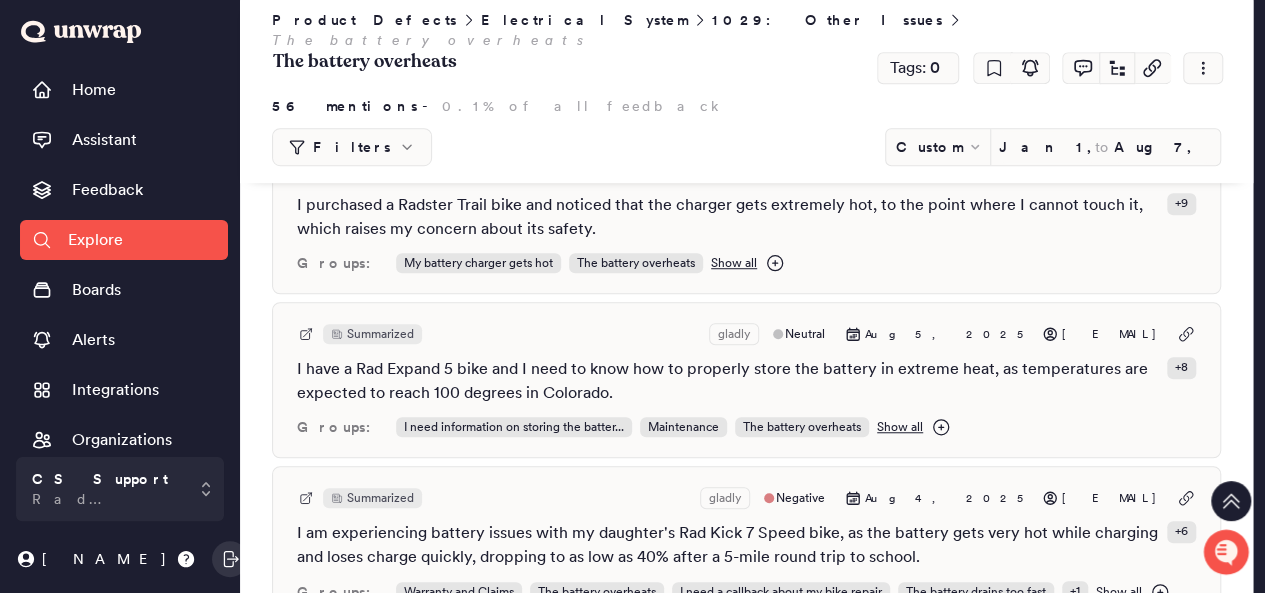 scroll, scrollTop: 591, scrollLeft: 0, axis: vertical 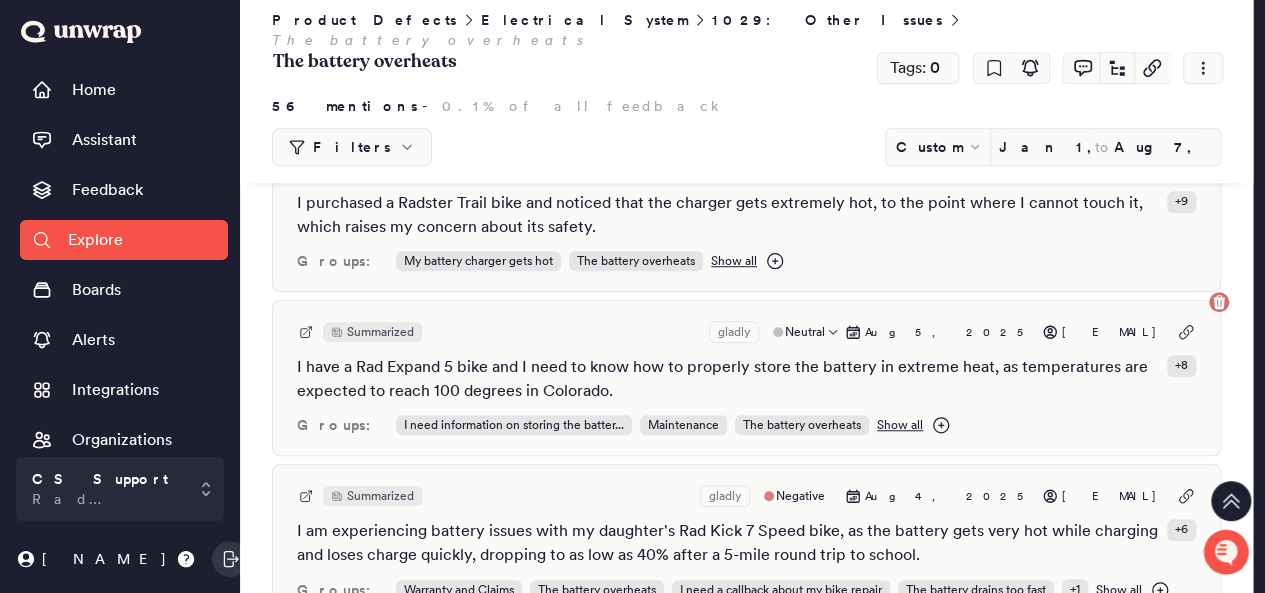 drag, startPoint x: 1170, startPoint y: 331, endPoint x: 1065, endPoint y: 336, distance: 105.11898 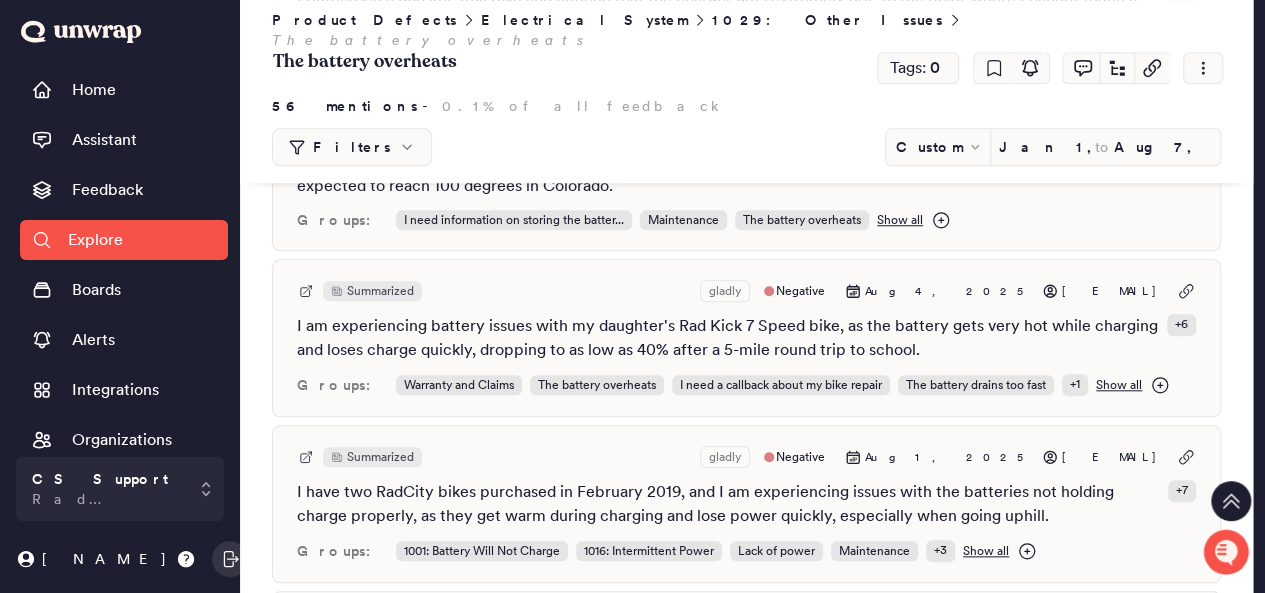 scroll, scrollTop: 797, scrollLeft: 0, axis: vertical 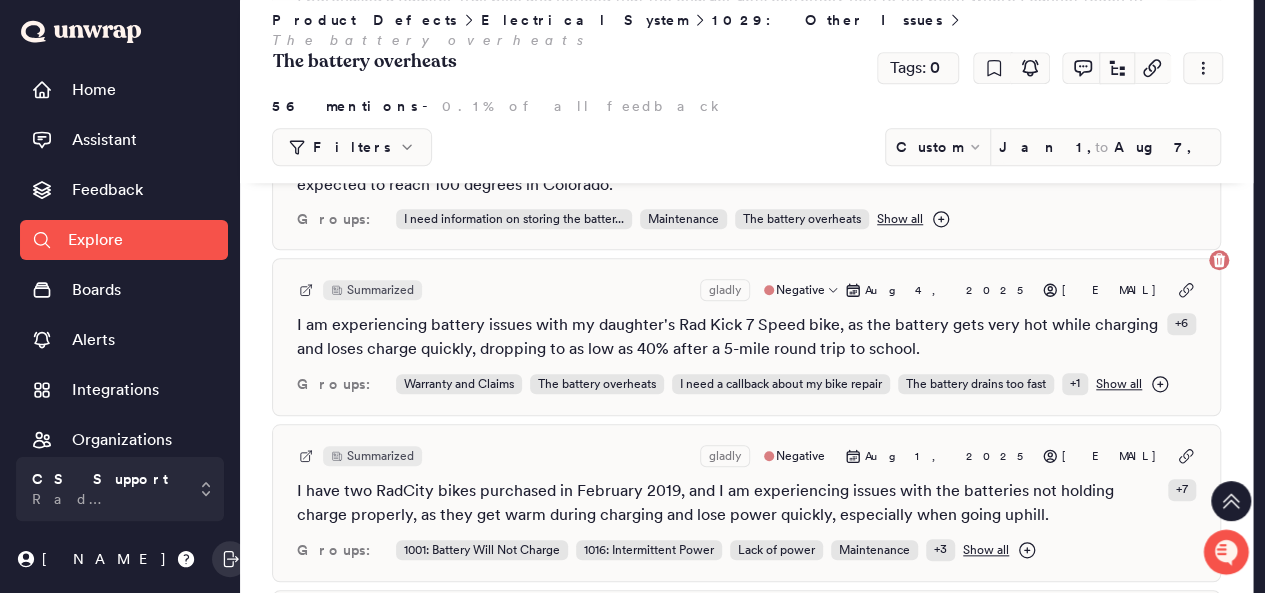 drag, startPoint x: 1171, startPoint y: 289, endPoint x: 1072, endPoint y: 290, distance: 99.00505 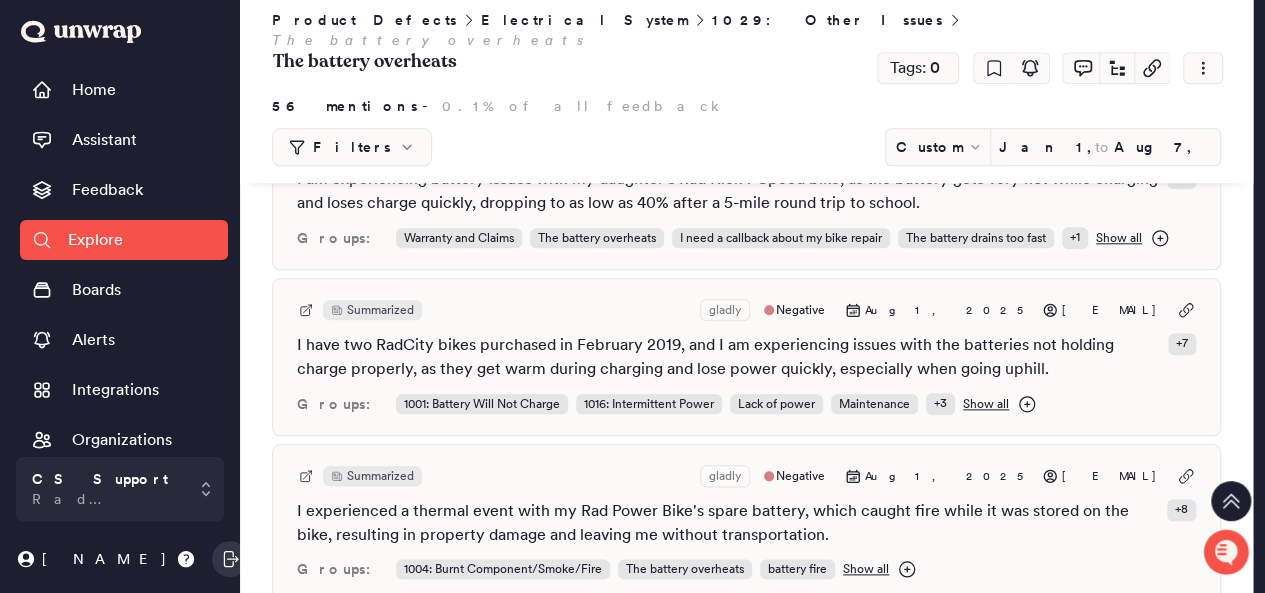 scroll, scrollTop: 942, scrollLeft: 0, axis: vertical 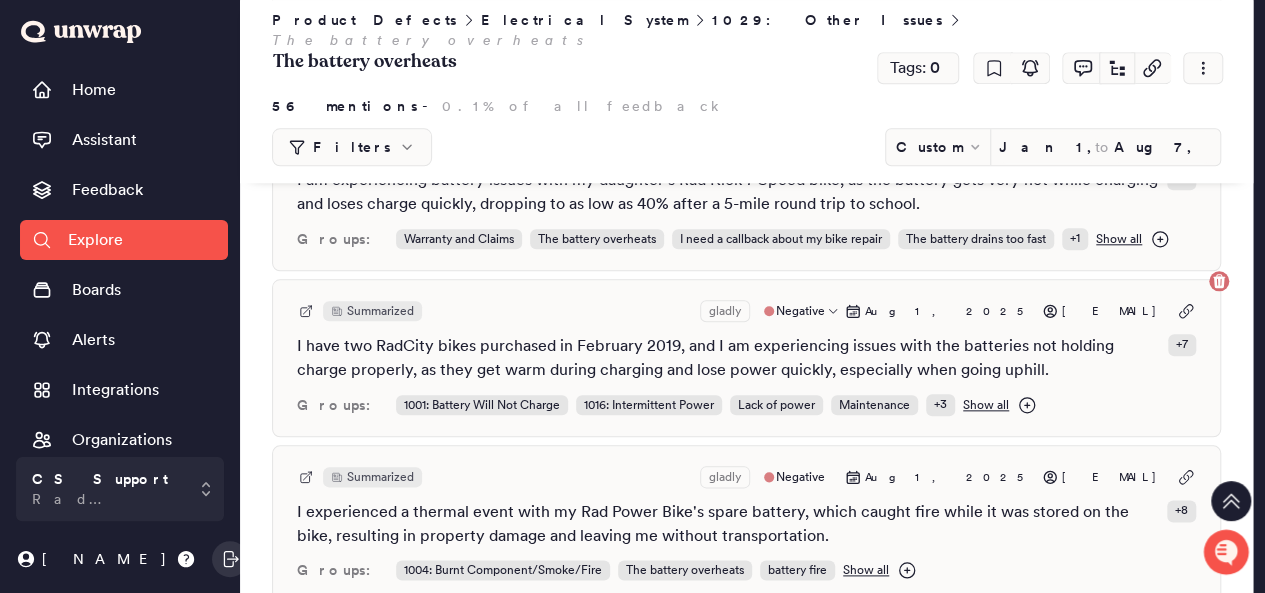 drag, startPoint x: 1170, startPoint y: 305, endPoint x: 1029, endPoint y: 315, distance: 141.35417 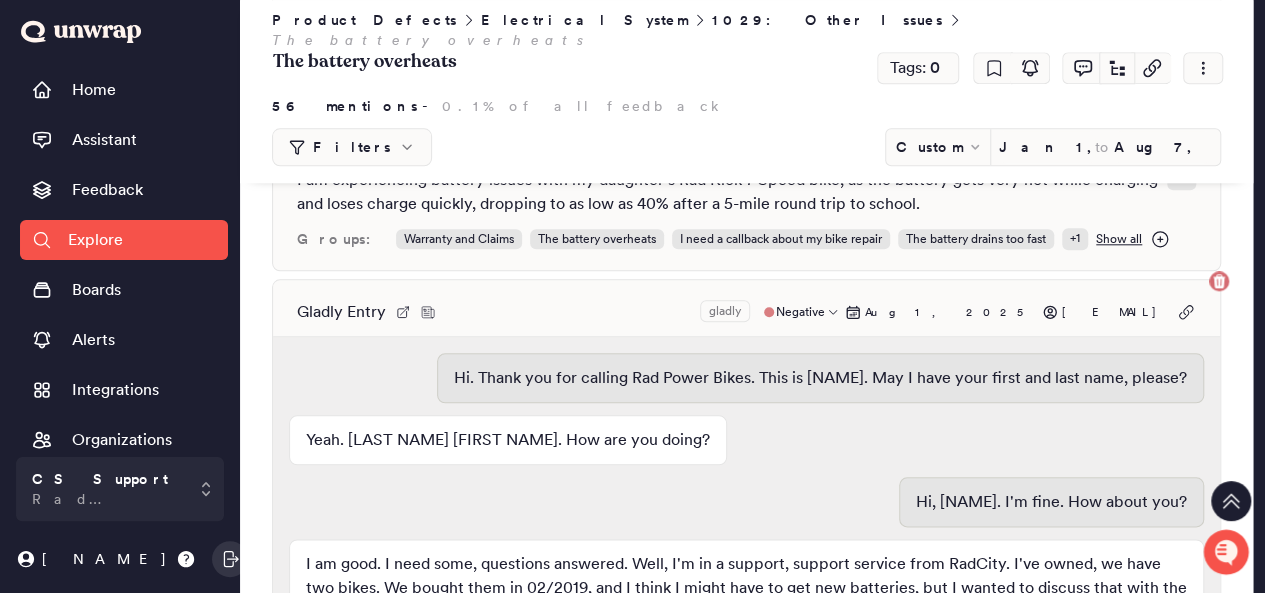 click on "gladly" at bounding box center [725, 311] 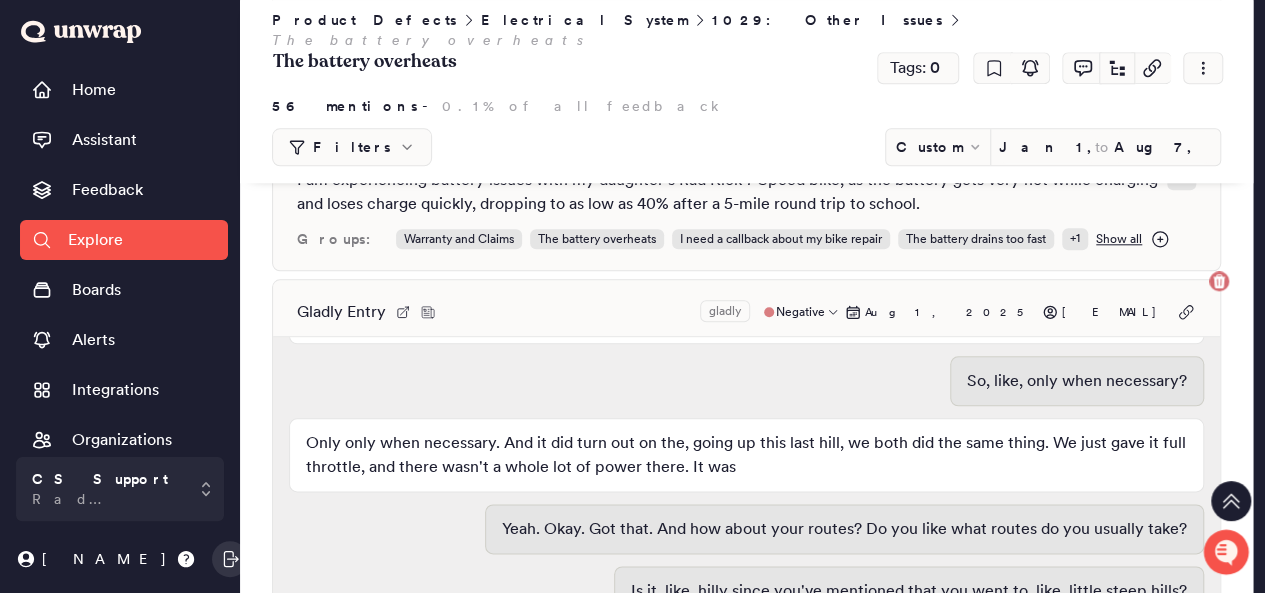 scroll, scrollTop: 2566, scrollLeft: 0, axis: vertical 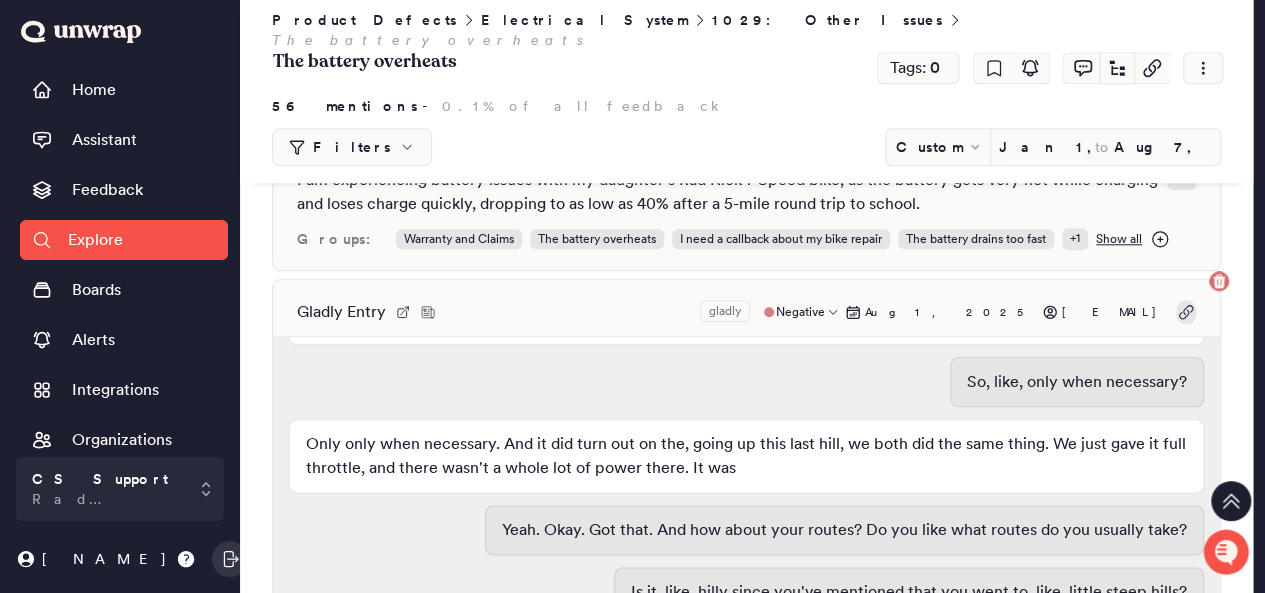 click 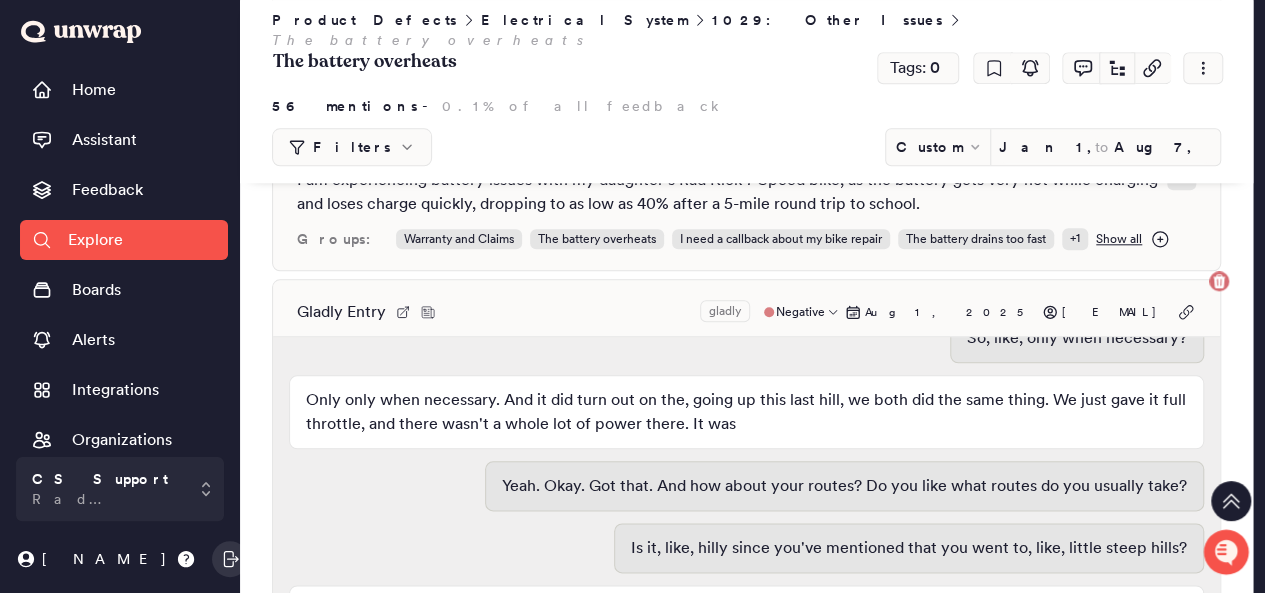 scroll, scrollTop: 2612, scrollLeft: 0, axis: vertical 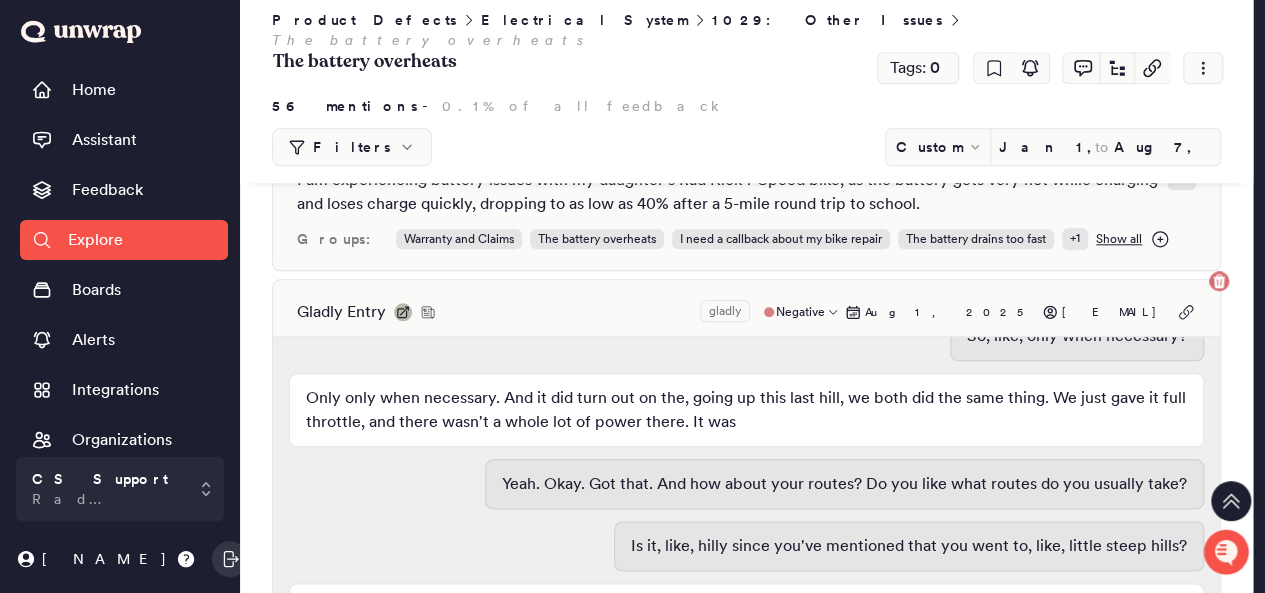 click 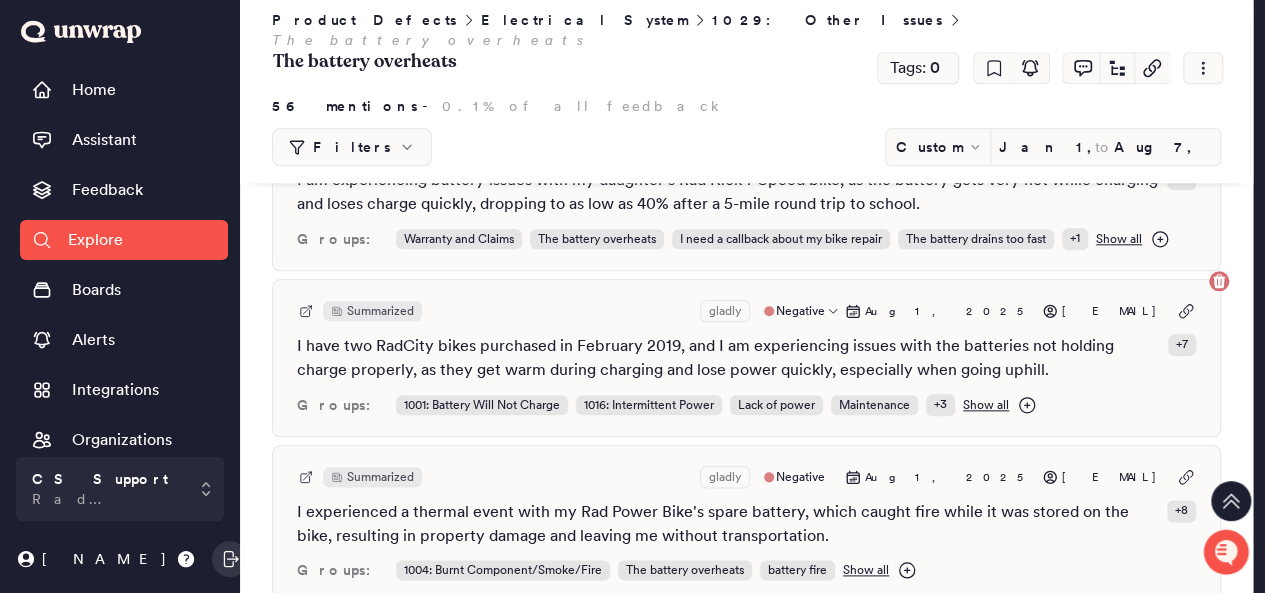 drag, startPoint x: 1168, startPoint y: 309, endPoint x: 1026, endPoint y: 309, distance: 142 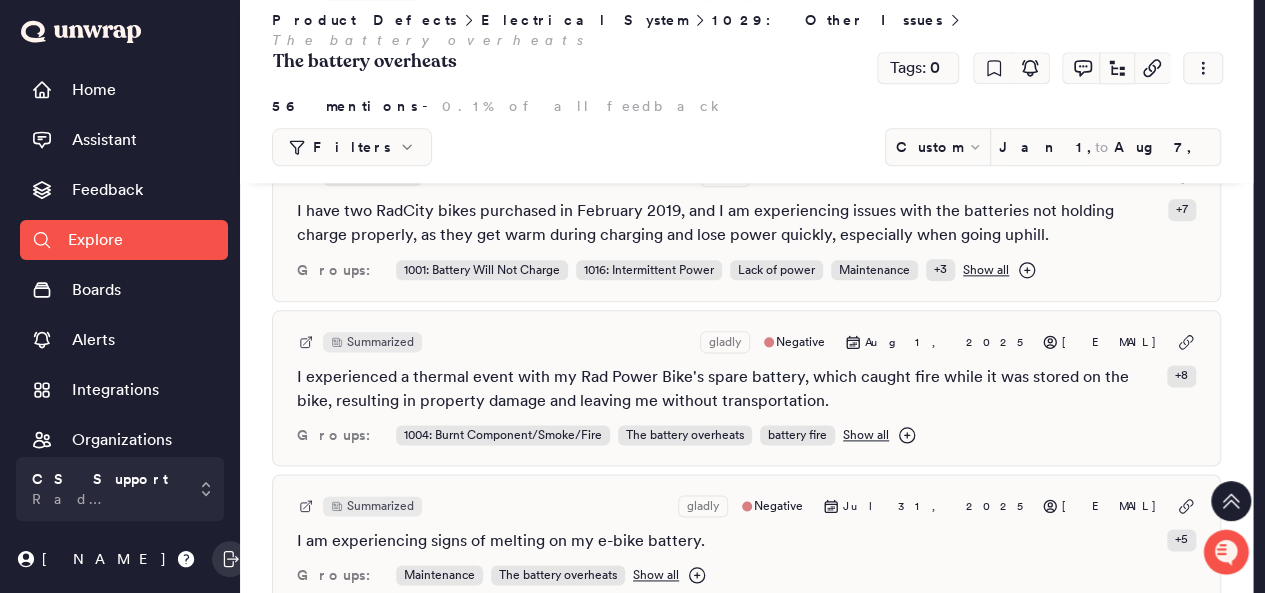 scroll, scrollTop: 1081, scrollLeft: 0, axis: vertical 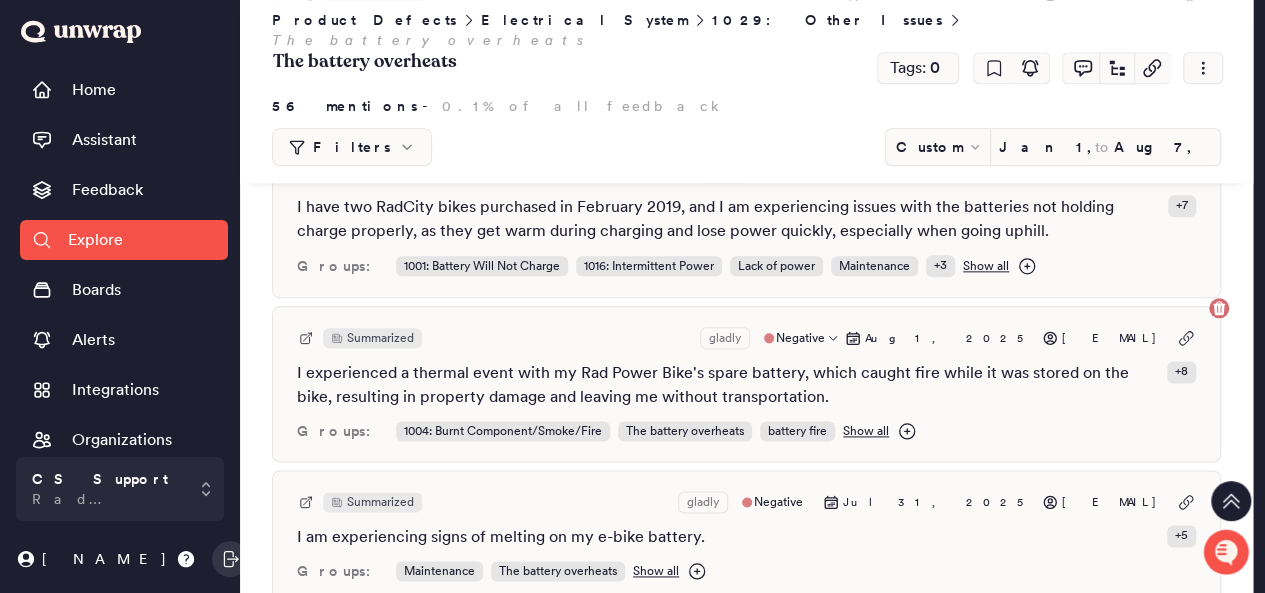 drag, startPoint x: 1168, startPoint y: 332, endPoint x: 1050, endPoint y: 335, distance: 118.03813 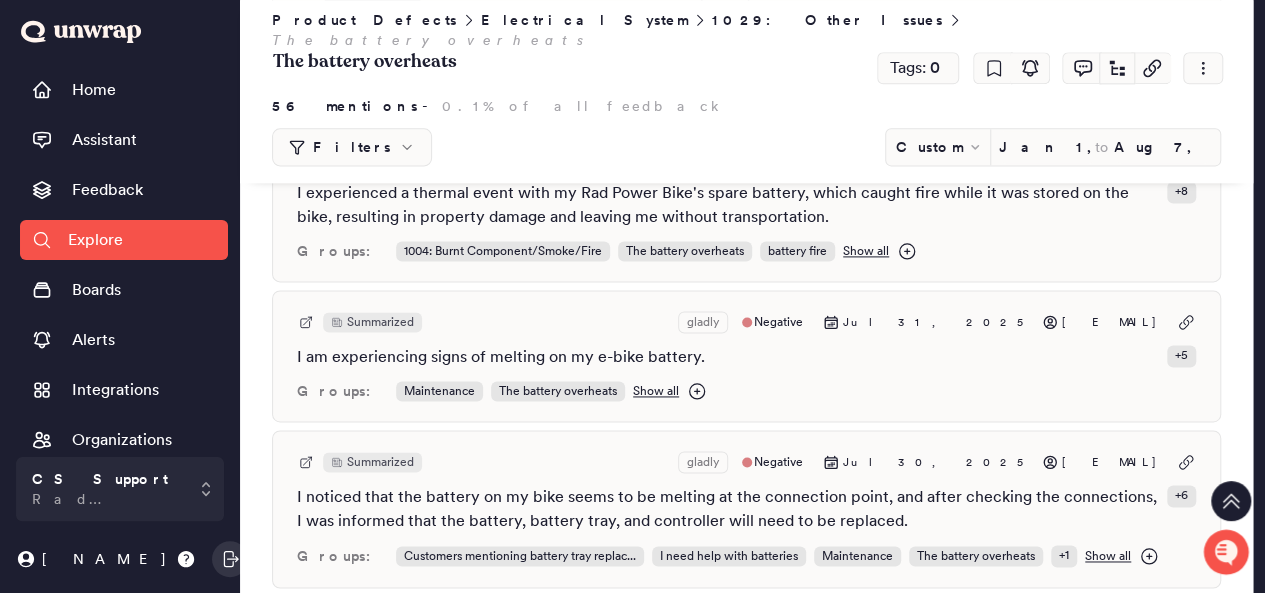 scroll, scrollTop: 1259, scrollLeft: 0, axis: vertical 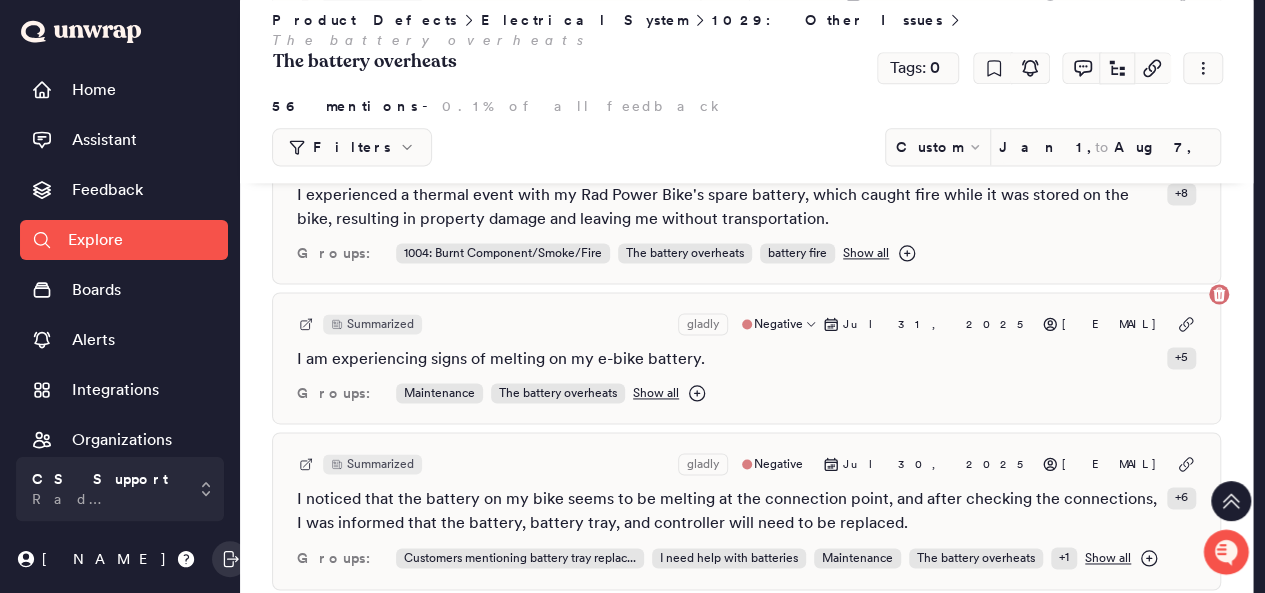 drag, startPoint x: 1170, startPoint y: 315, endPoint x: 1028, endPoint y: 317, distance: 142.01408 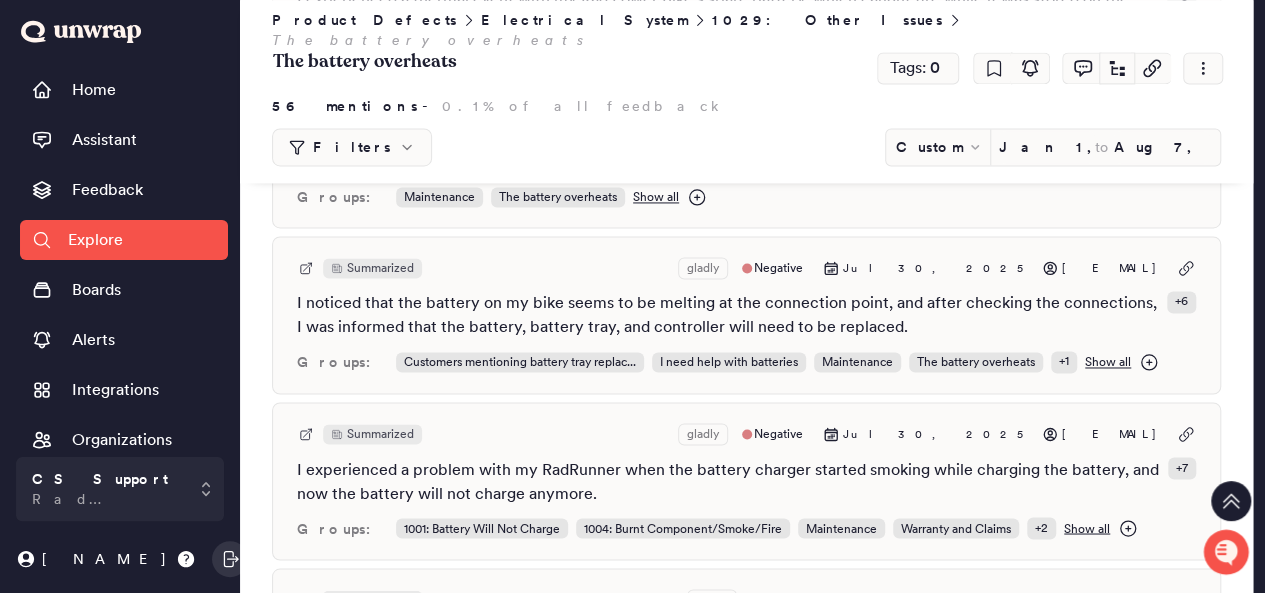 scroll, scrollTop: 1454, scrollLeft: 0, axis: vertical 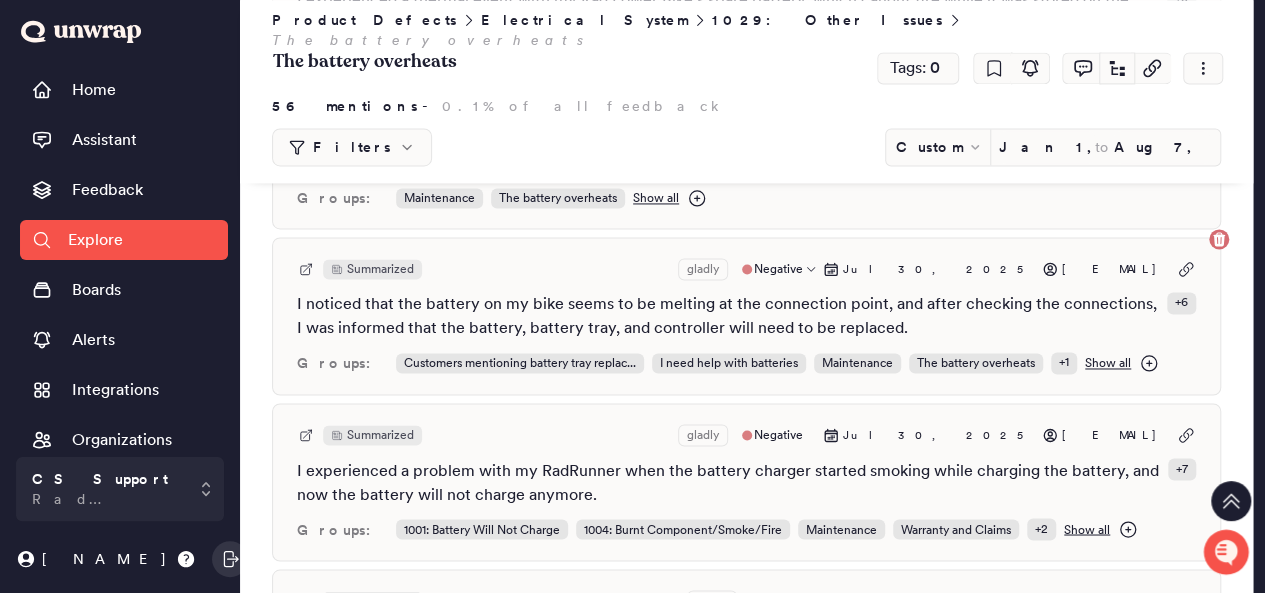 drag, startPoint x: 1171, startPoint y: 261, endPoint x: 1054, endPoint y: 263, distance: 117.01709 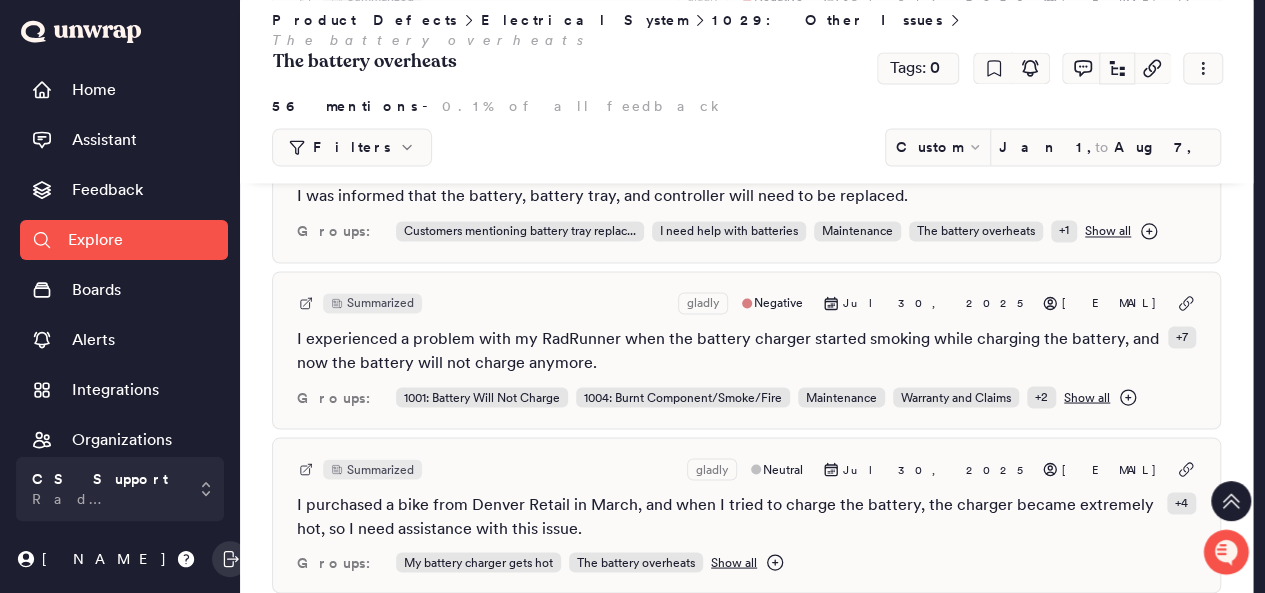 scroll, scrollTop: 1627, scrollLeft: 0, axis: vertical 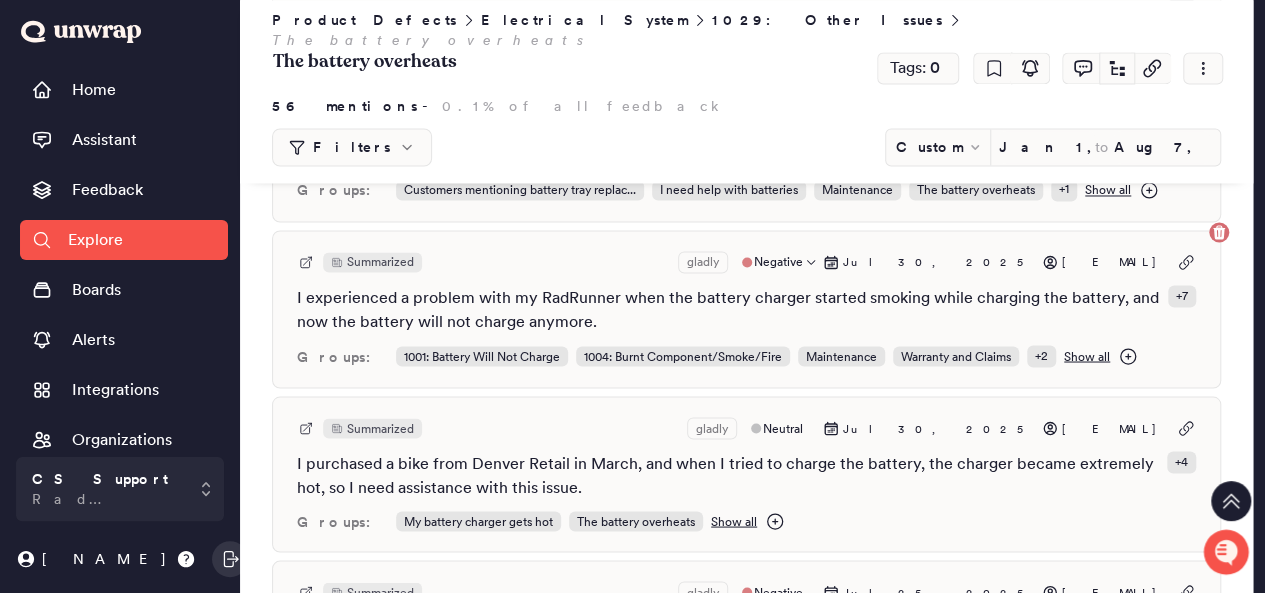 drag, startPoint x: 1166, startPoint y: 253, endPoint x: 1084, endPoint y: 253, distance: 82 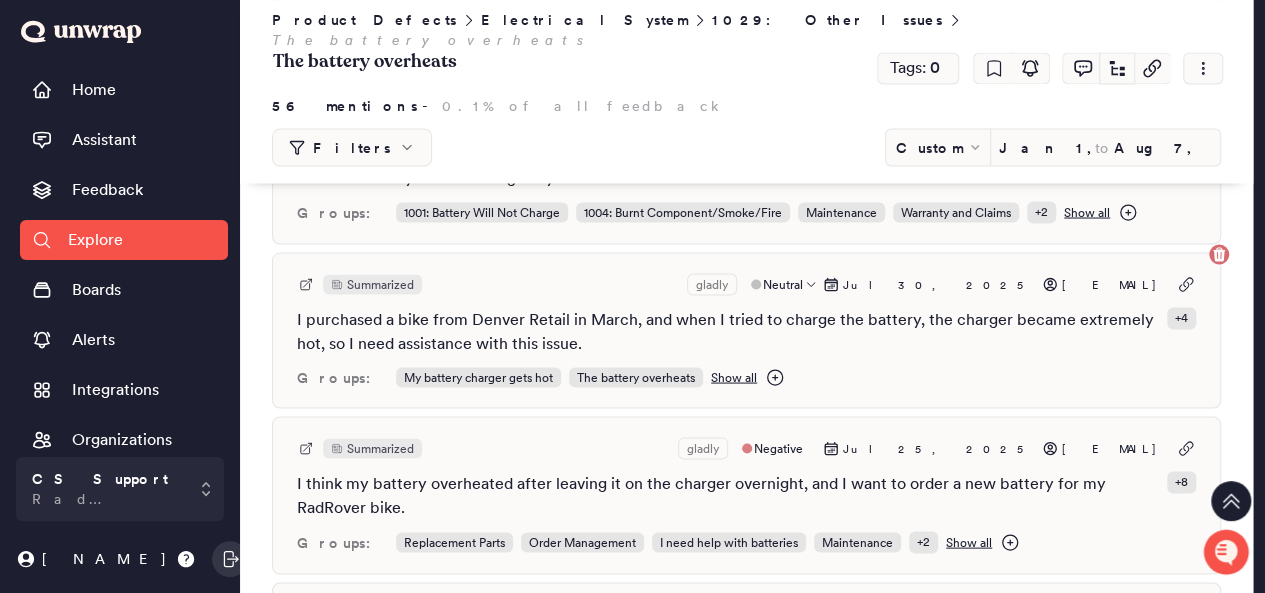 scroll, scrollTop: 1778, scrollLeft: 0, axis: vertical 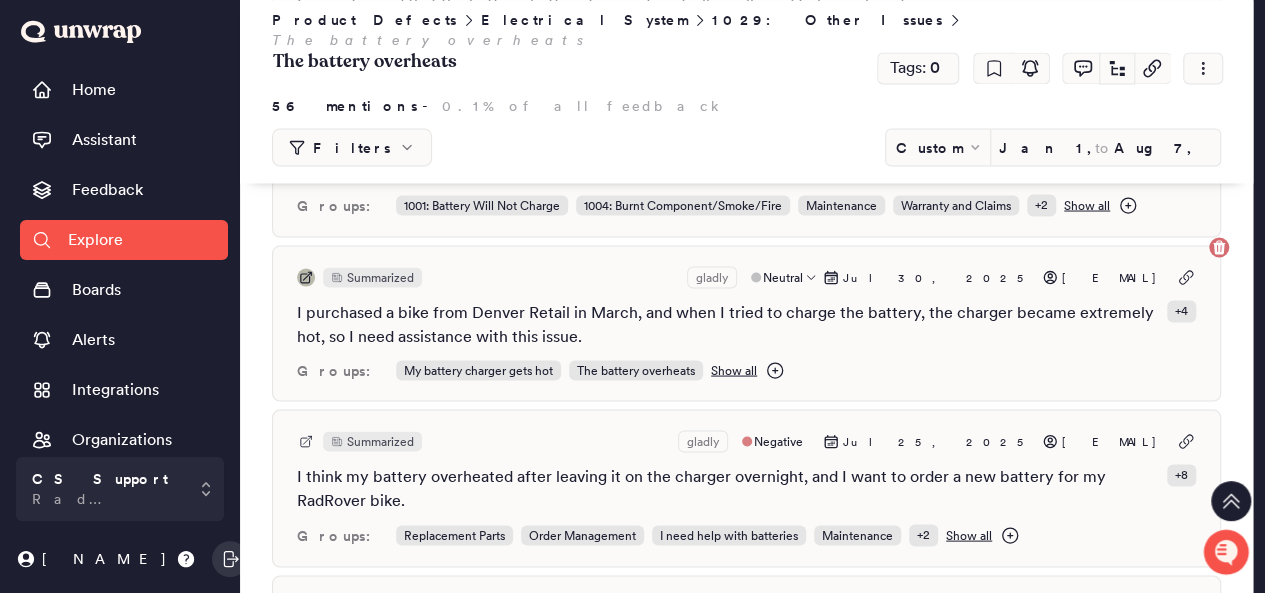 click 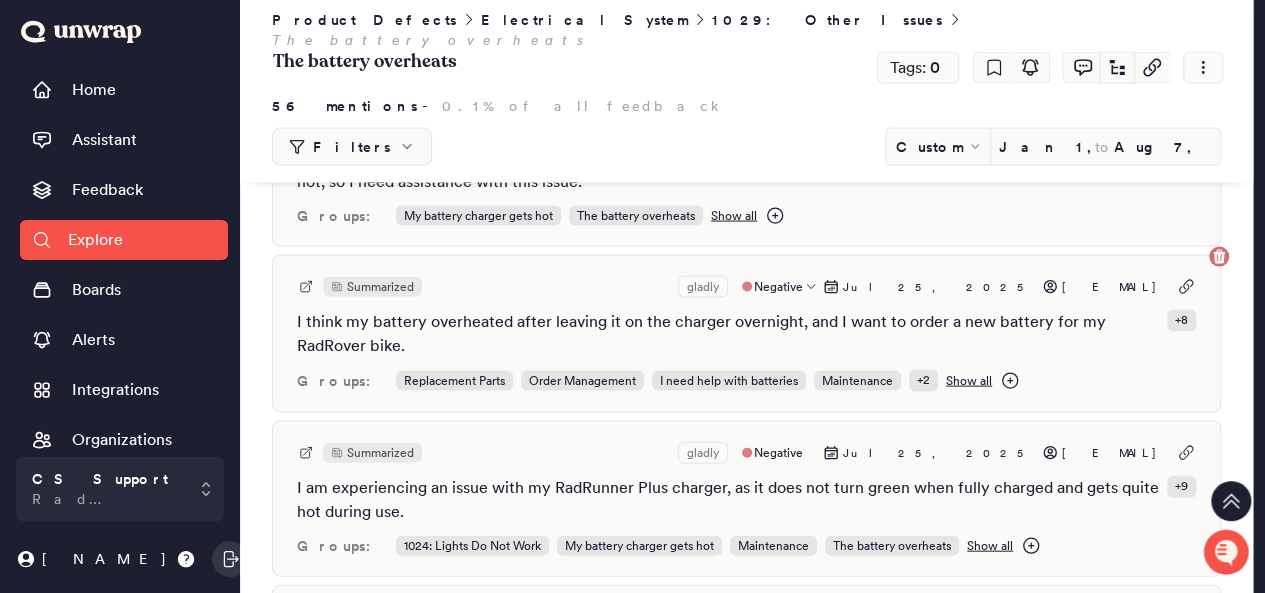 scroll, scrollTop: 1937, scrollLeft: 0, axis: vertical 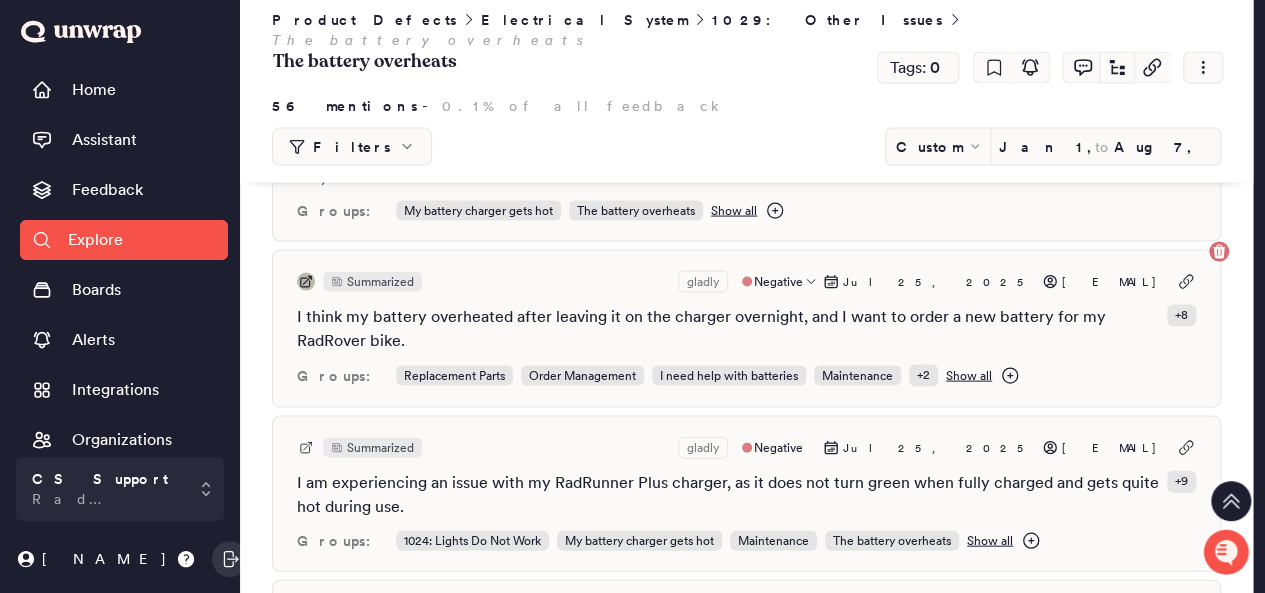 click 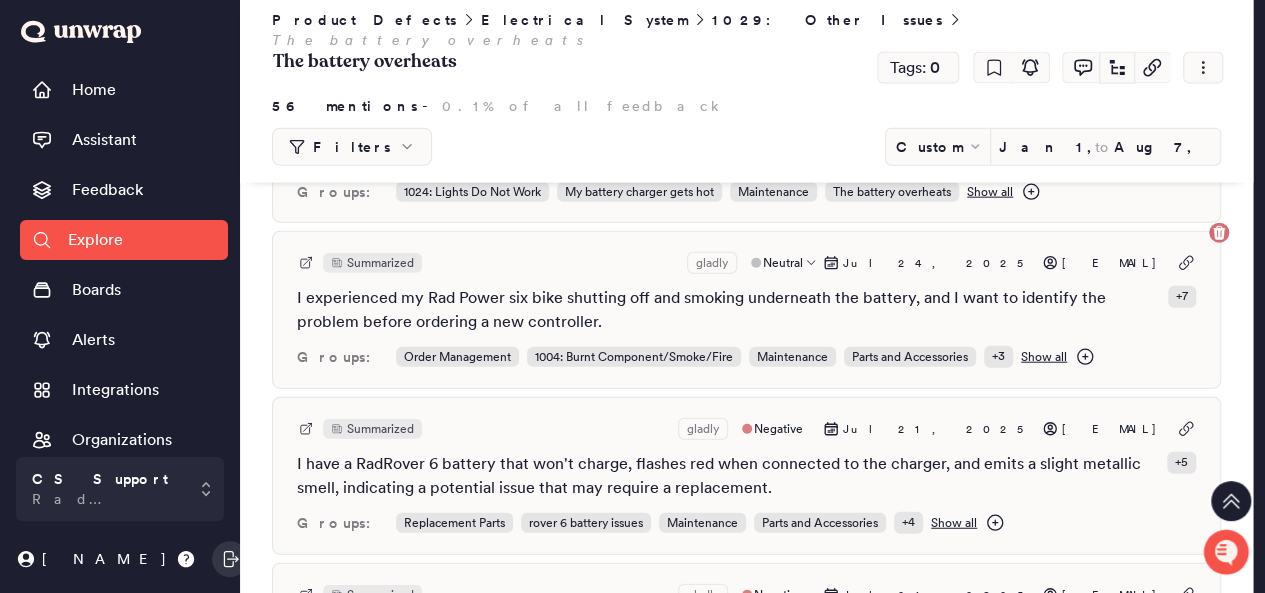 scroll, scrollTop: 2300, scrollLeft: 0, axis: vertical 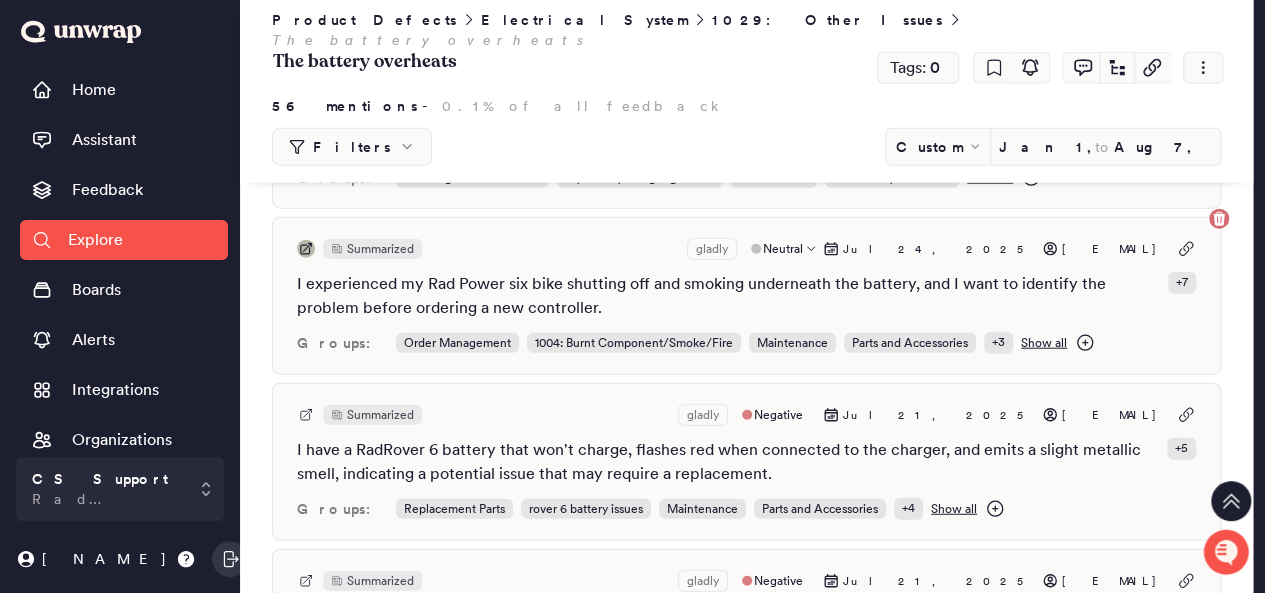 click 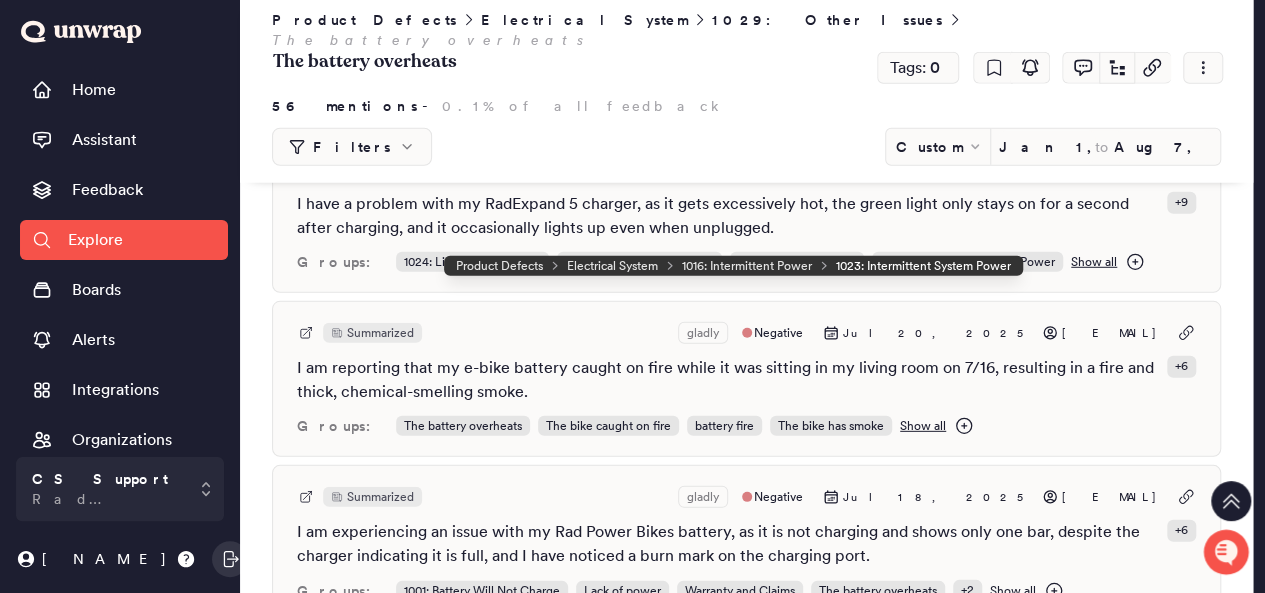 scroll, scrollTop: 2714, scrollLeft: 0, axis: vertical 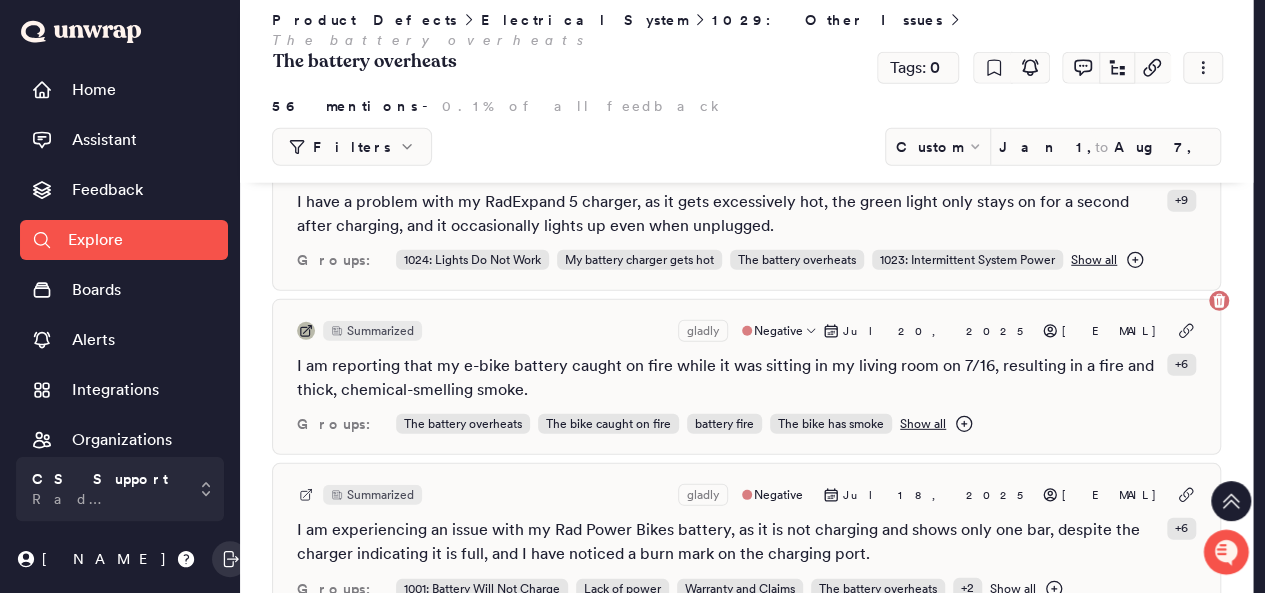 click 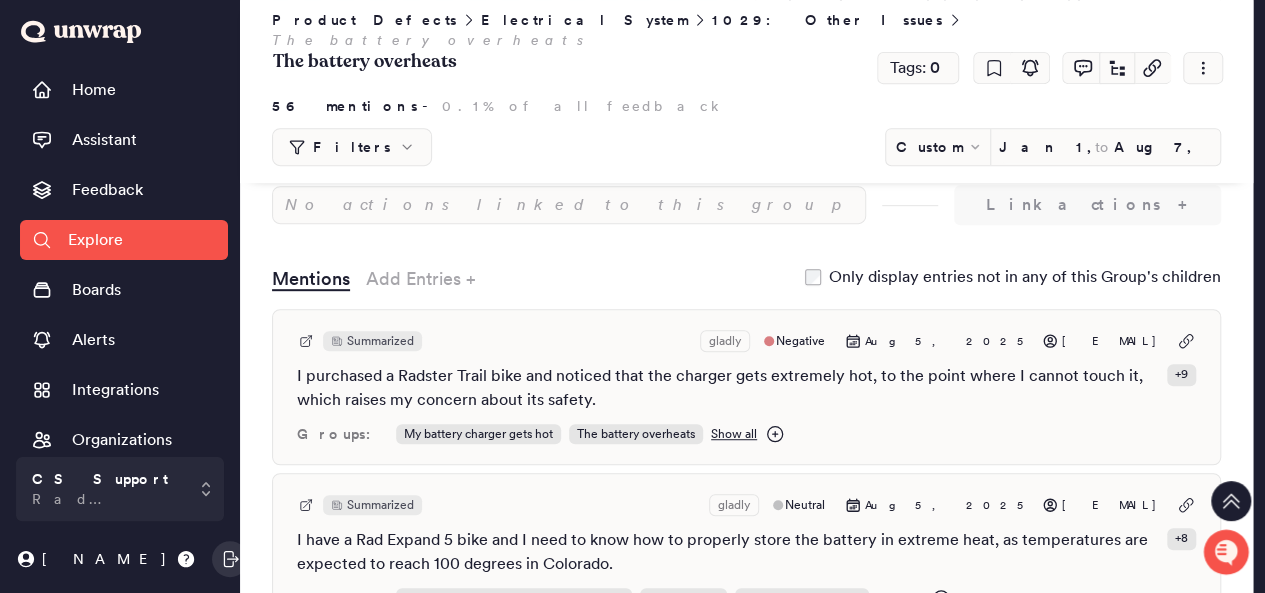 scroll, scrollTop: 384, scrollLeft: 0, axis: vertical 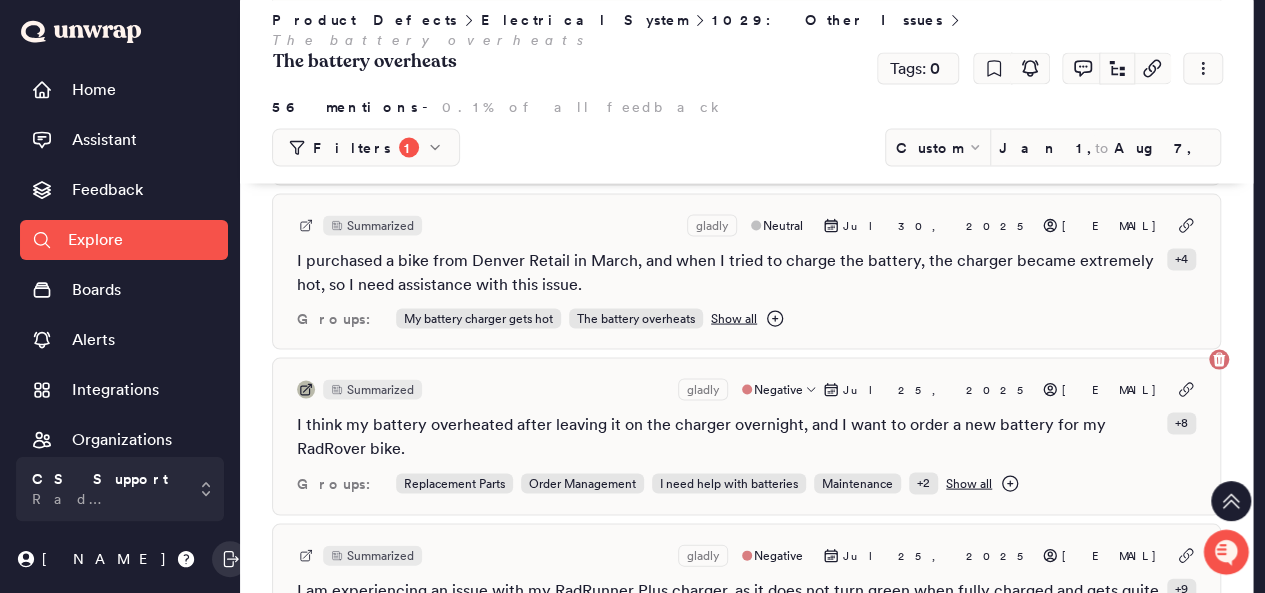 click 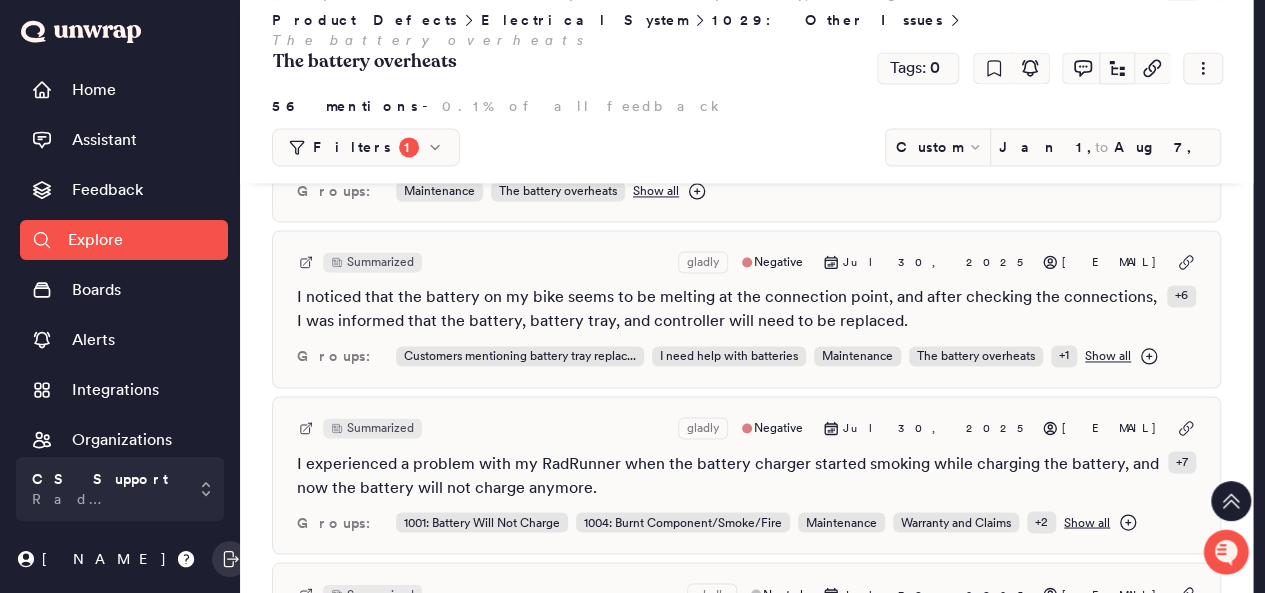 scroll, scrollTop: 1462, scrollLeft: 0, axis: vertical 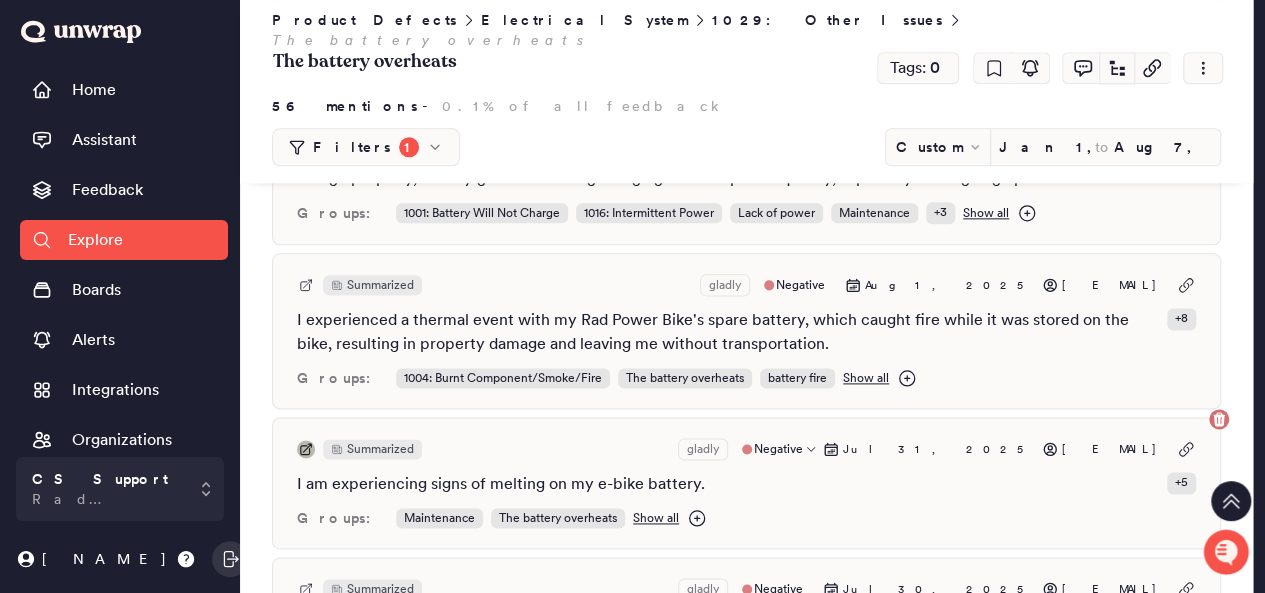 click 